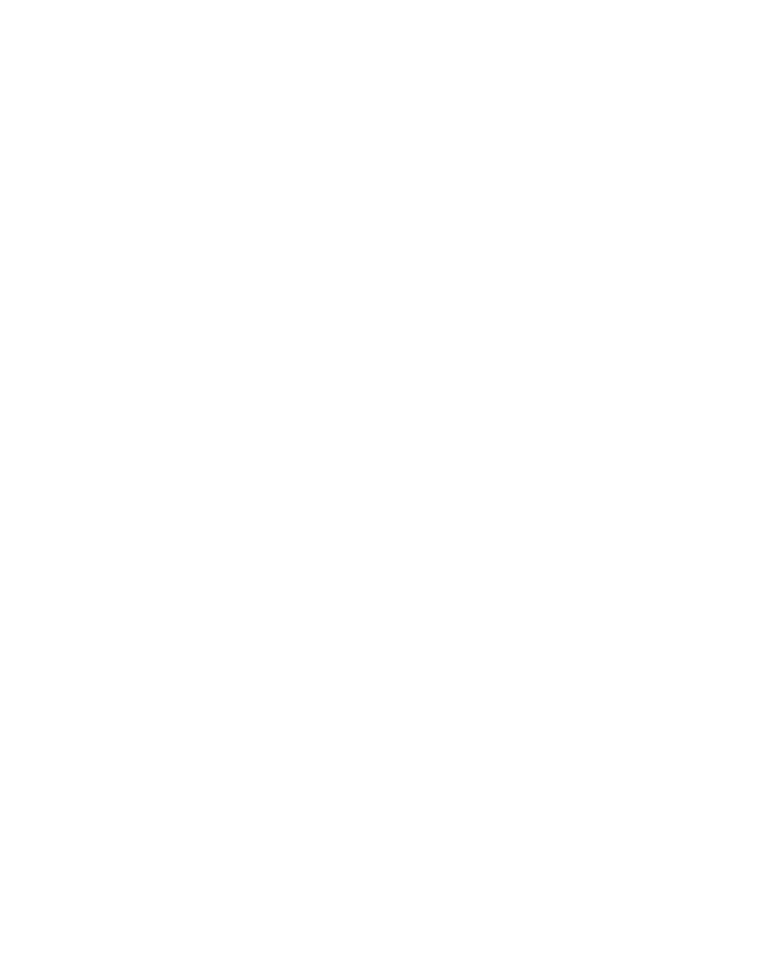 scroll, scrollTop: 0, scrollLeft: 0, axis: both 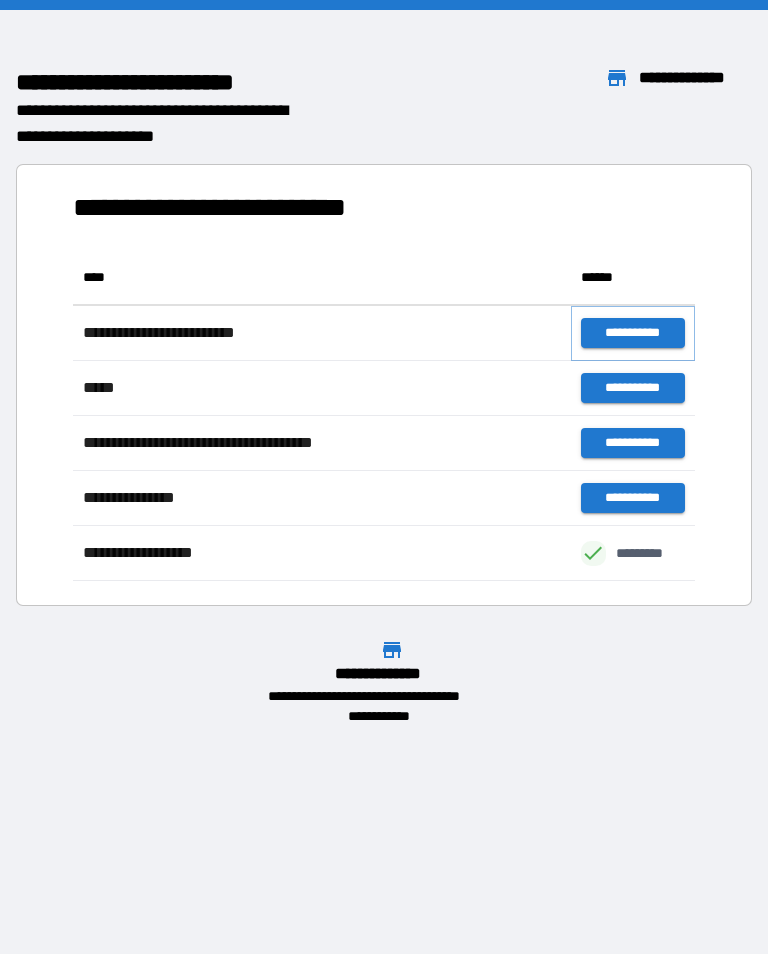 click on "**********" at bounding box center (633, 333) 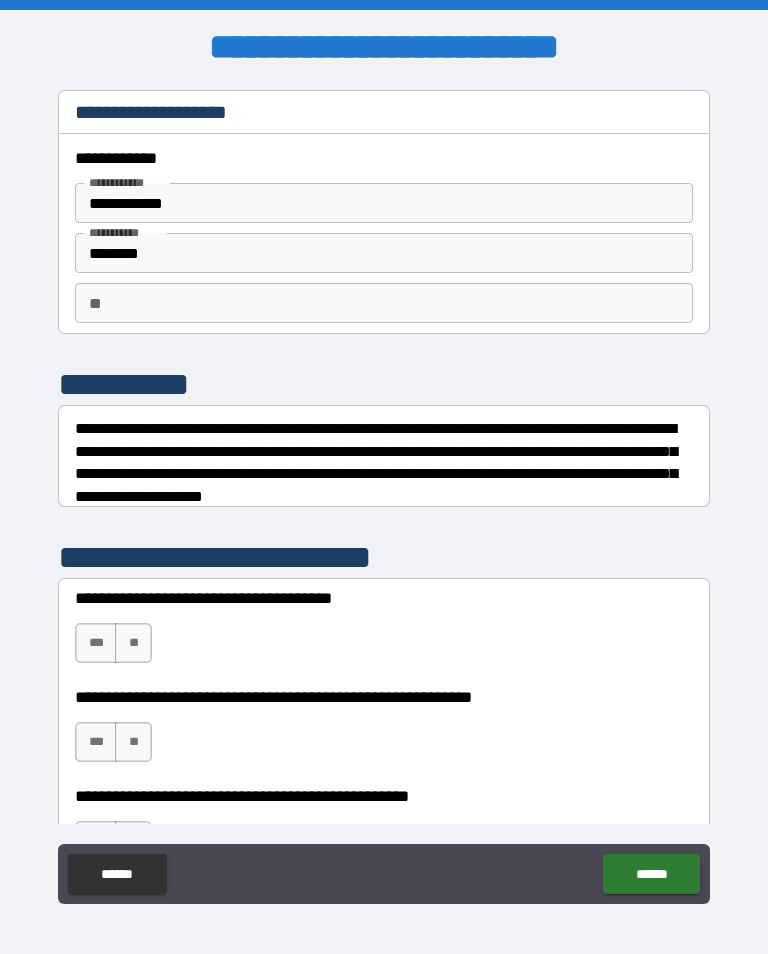 click on "**" at bounding box center (133, 643) 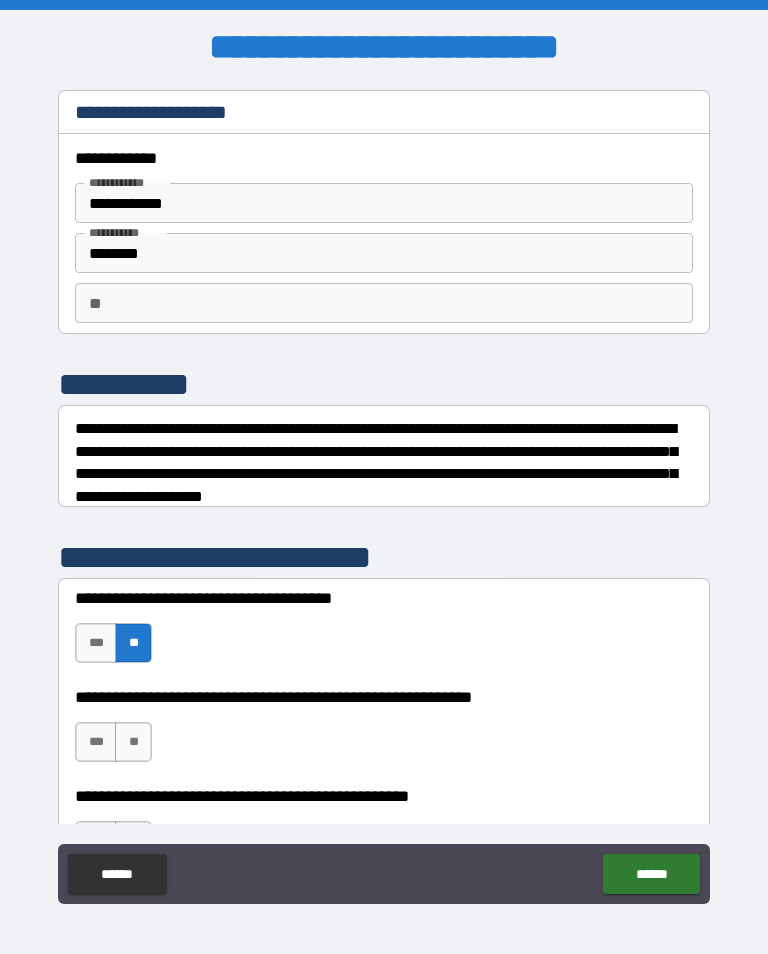 click on "**********" at bounding box center [384, 495] 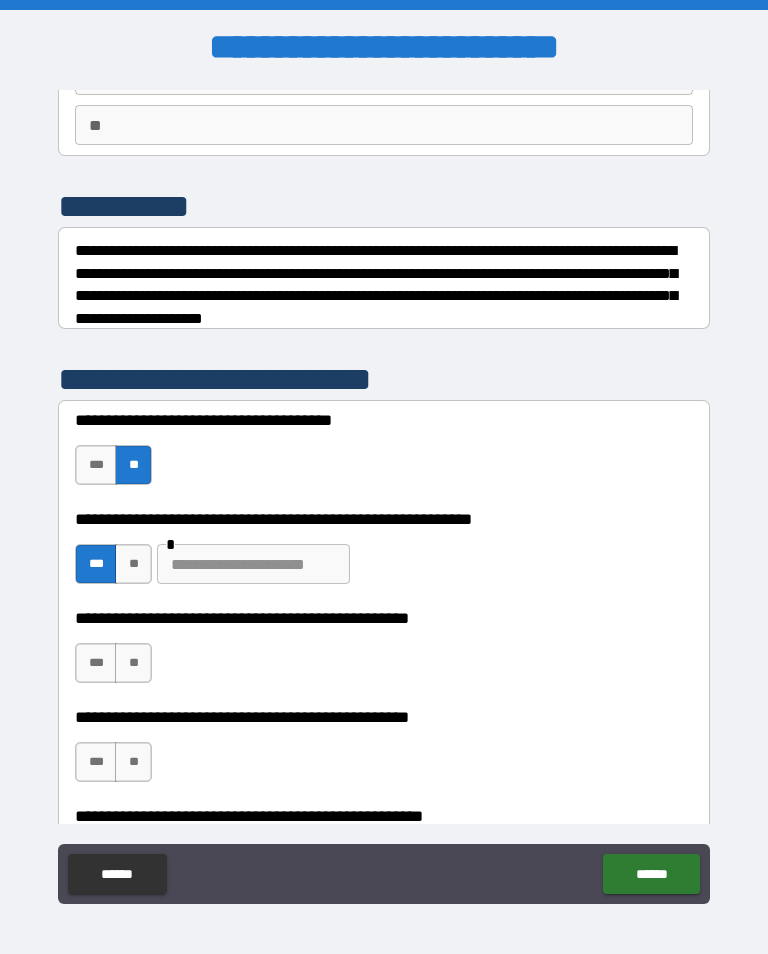 scroll, scrollTop: 192, scrollLeft: 0, axis: vertical 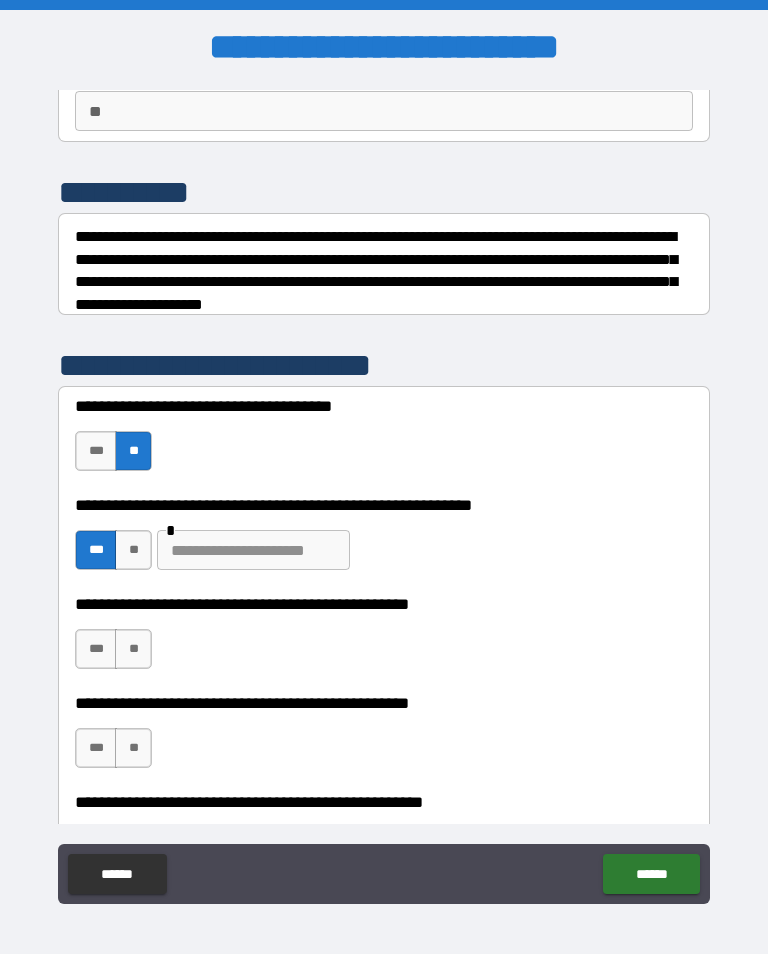 click on "**" at bounding box center (133, 649) 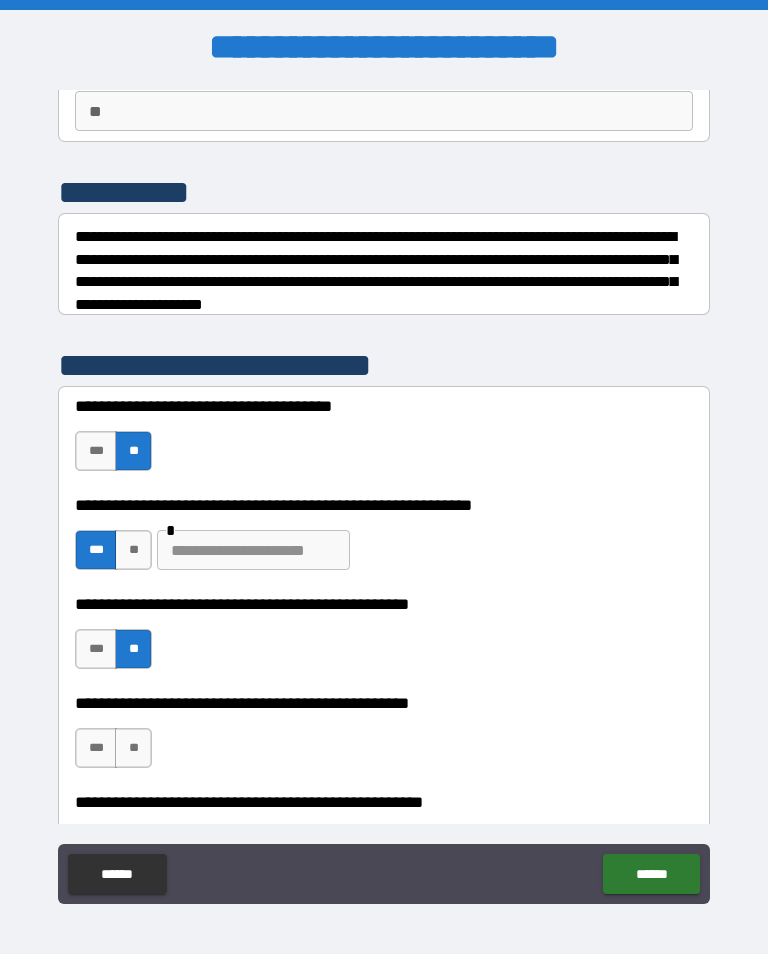 click on "***" at bounding box center [96, 748] 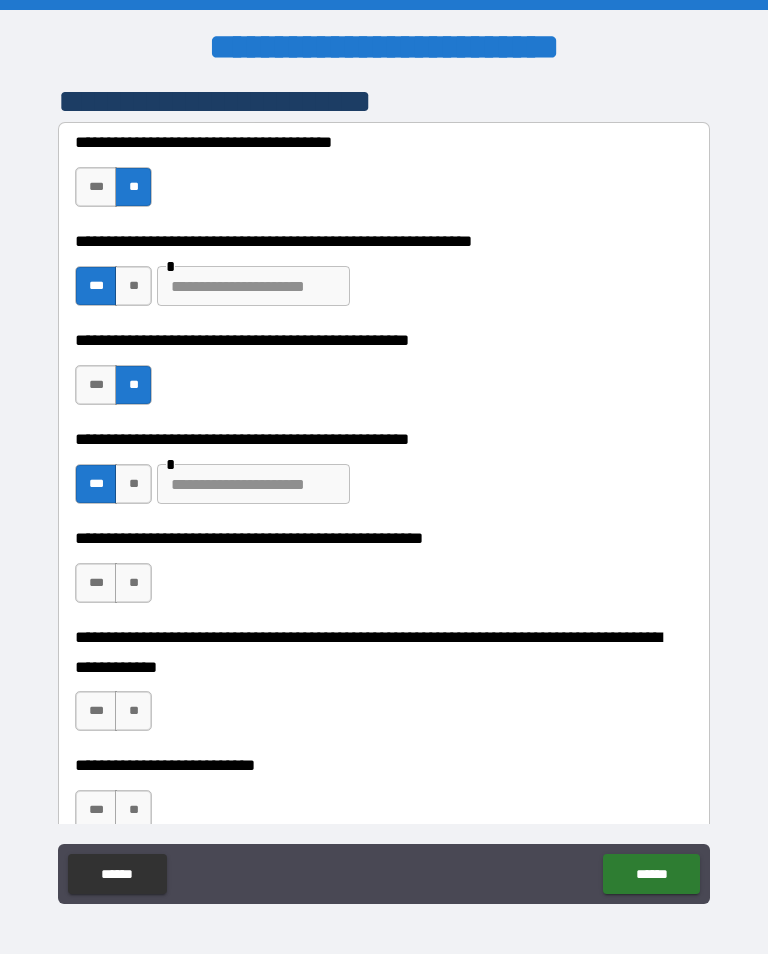 scroll, scrollTop: 457, scrollLeft: 0, axis: vertical 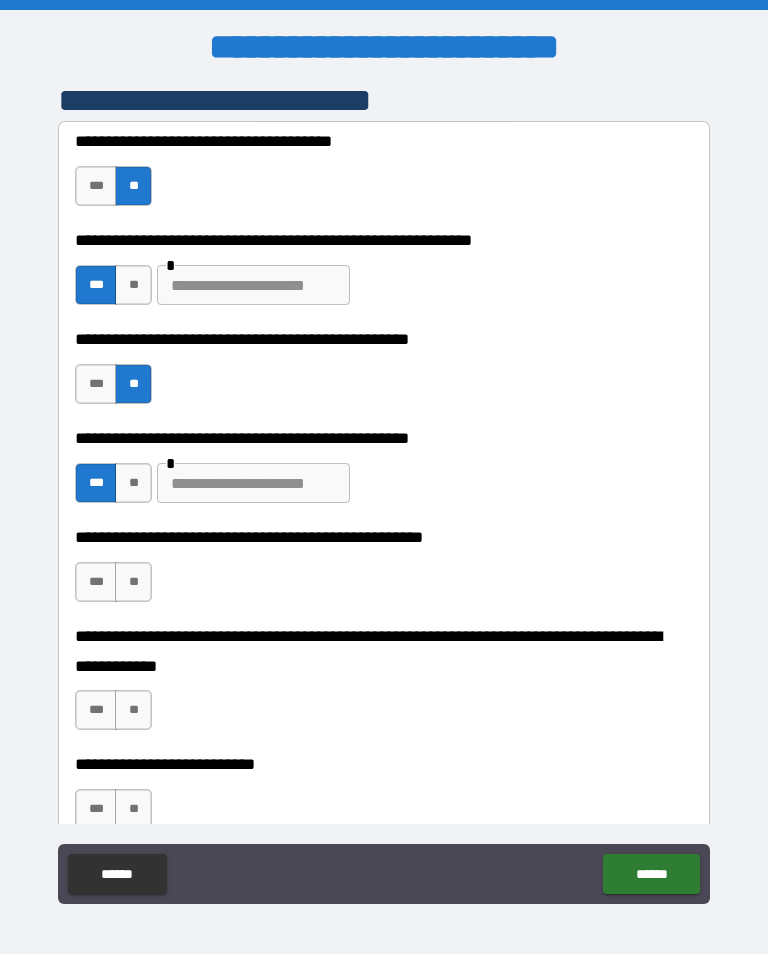 click on "**" at bounding box center (133, 582) 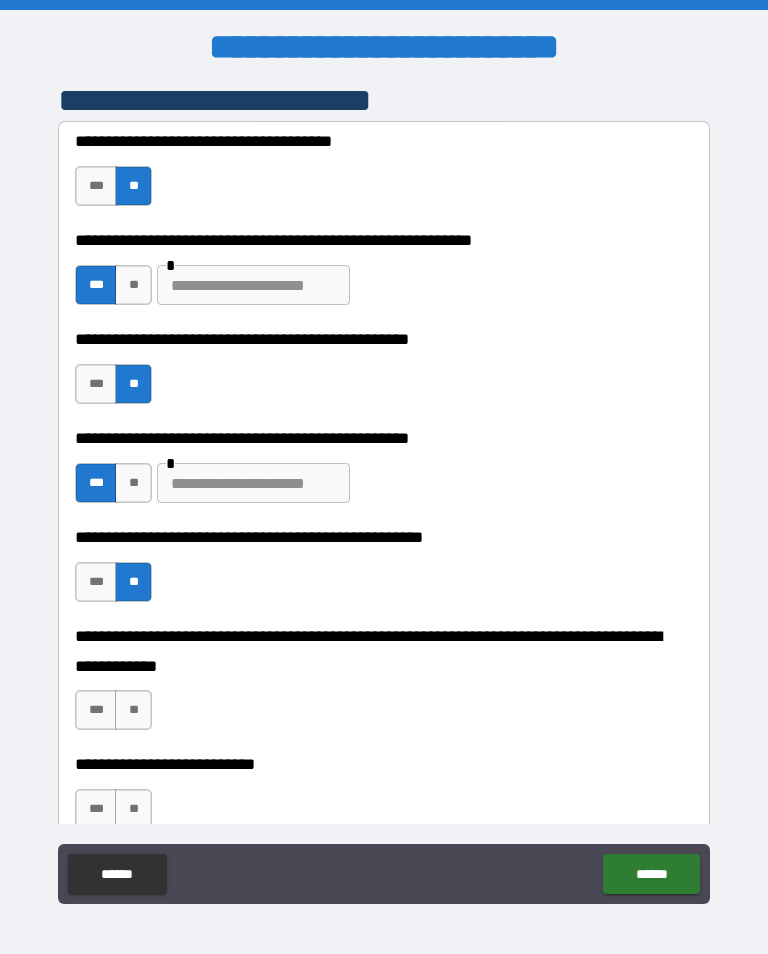 click on "**" at bounding box center [133, 710] 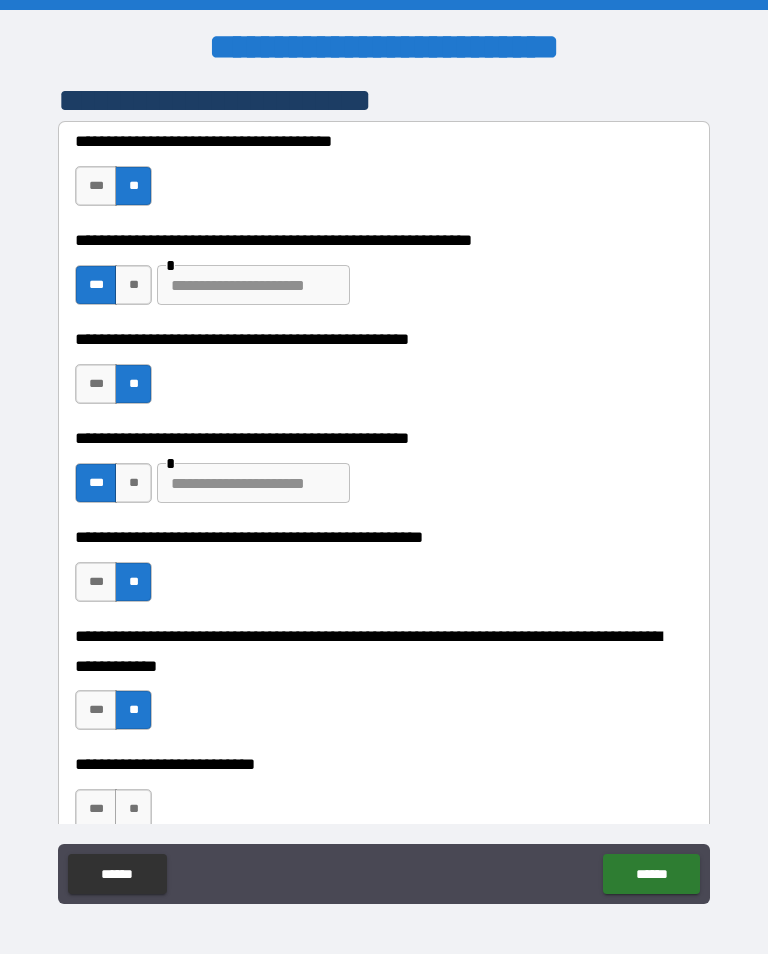 click on "**" at bounding box center (133, 809) 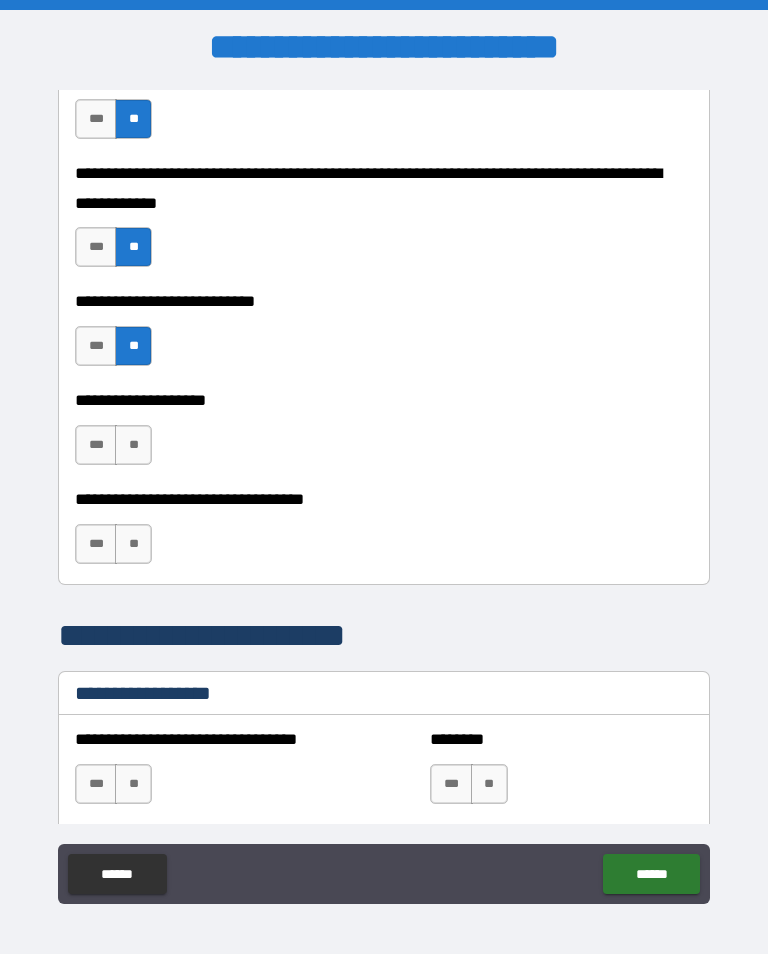 scroll, scrollTop: 950, scrollLeft: 0, axis: vertical 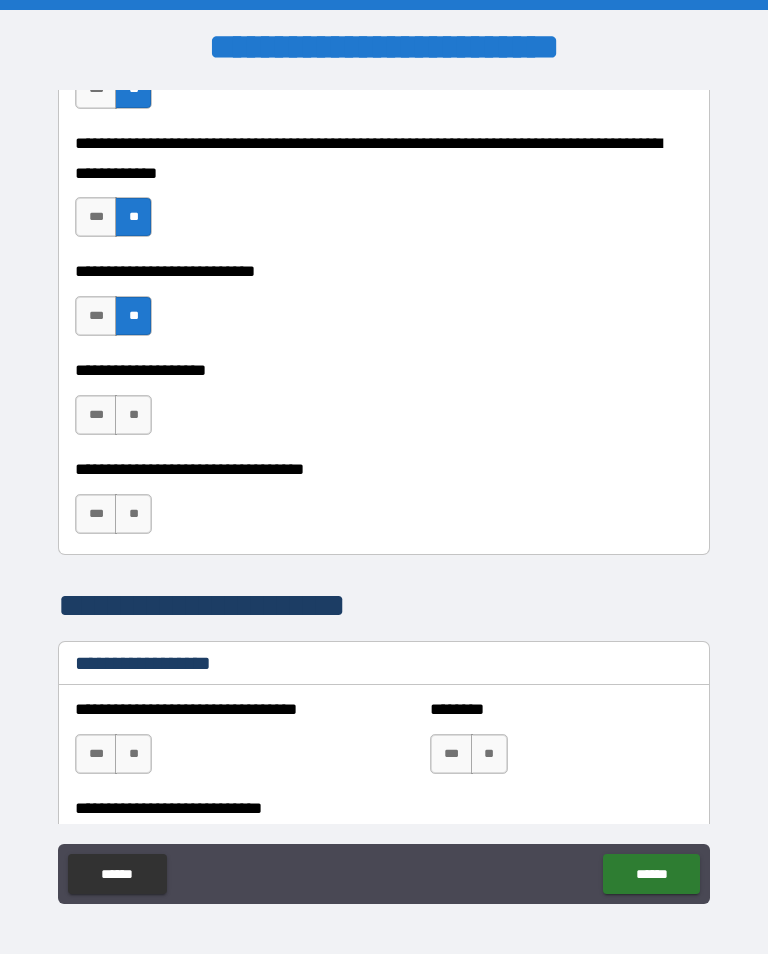 click on "**" at bounding box center [133, 415] 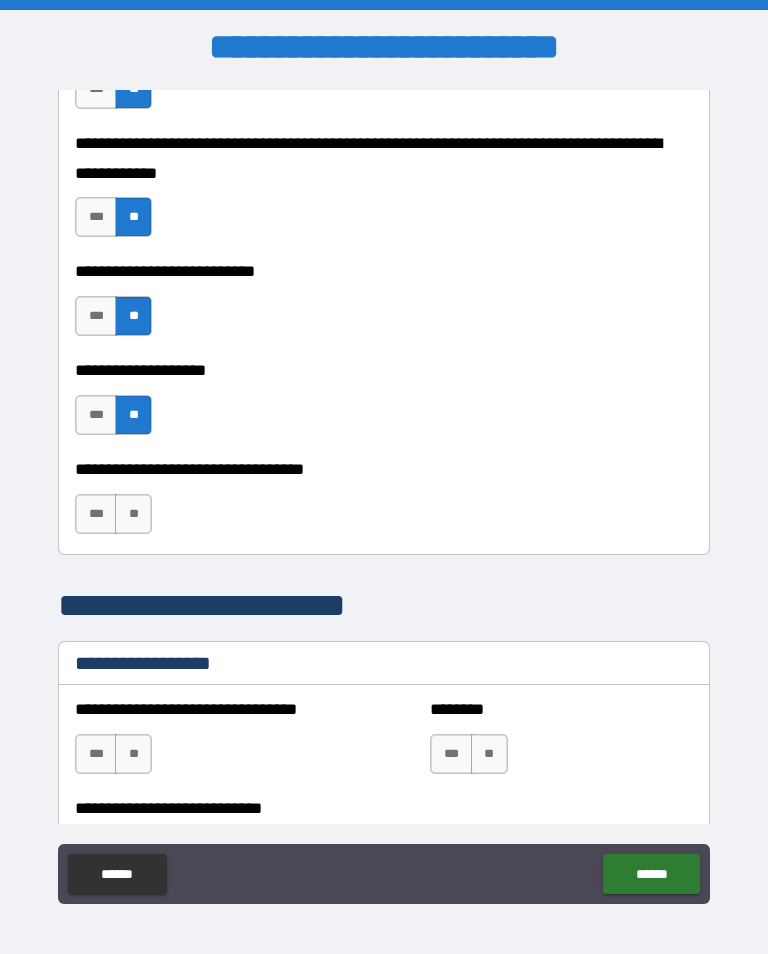click on "**" at bounding box center [133, 514] 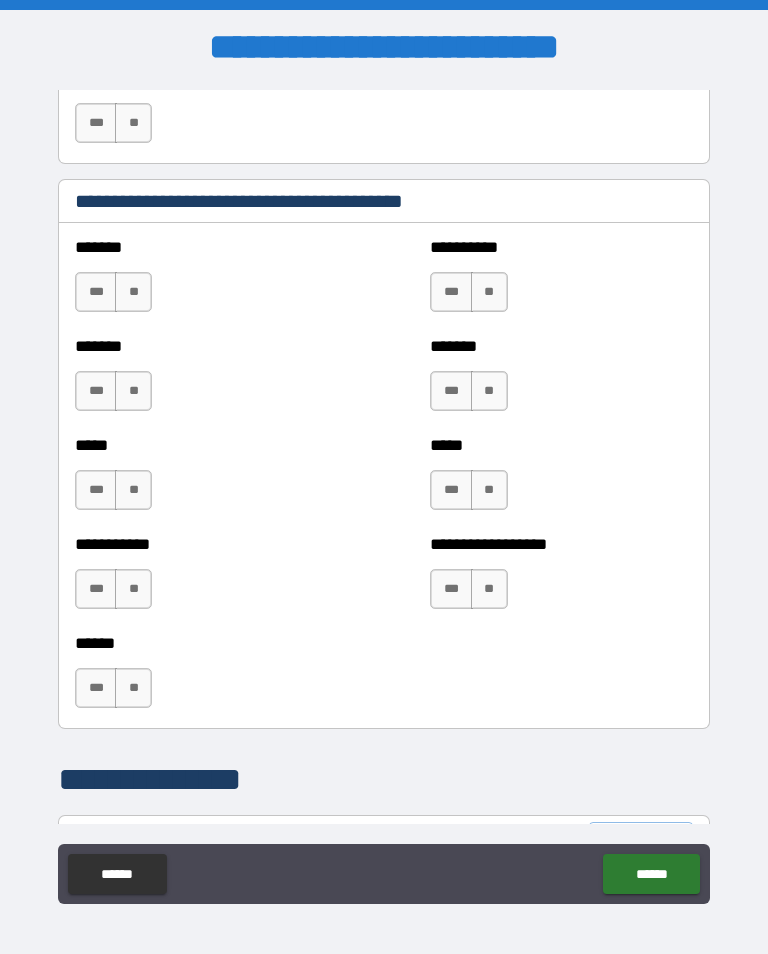 scroll, scrollTop: 1683, scrollLeft: 0, axis: vertical 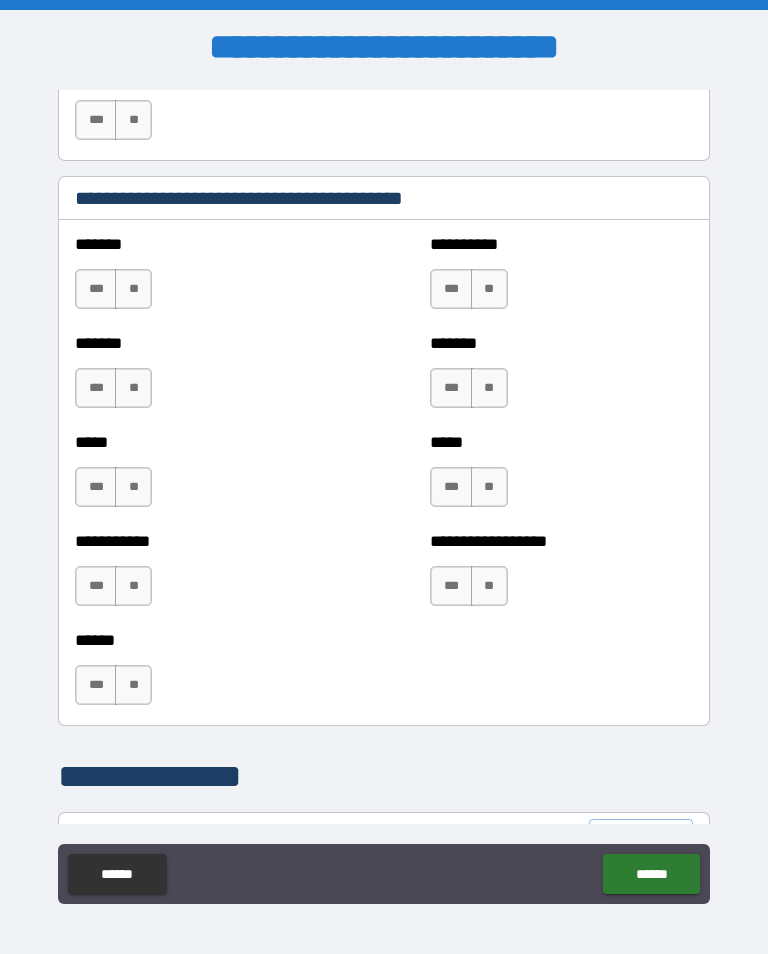 click on "***" at bounding box center [451, 289] 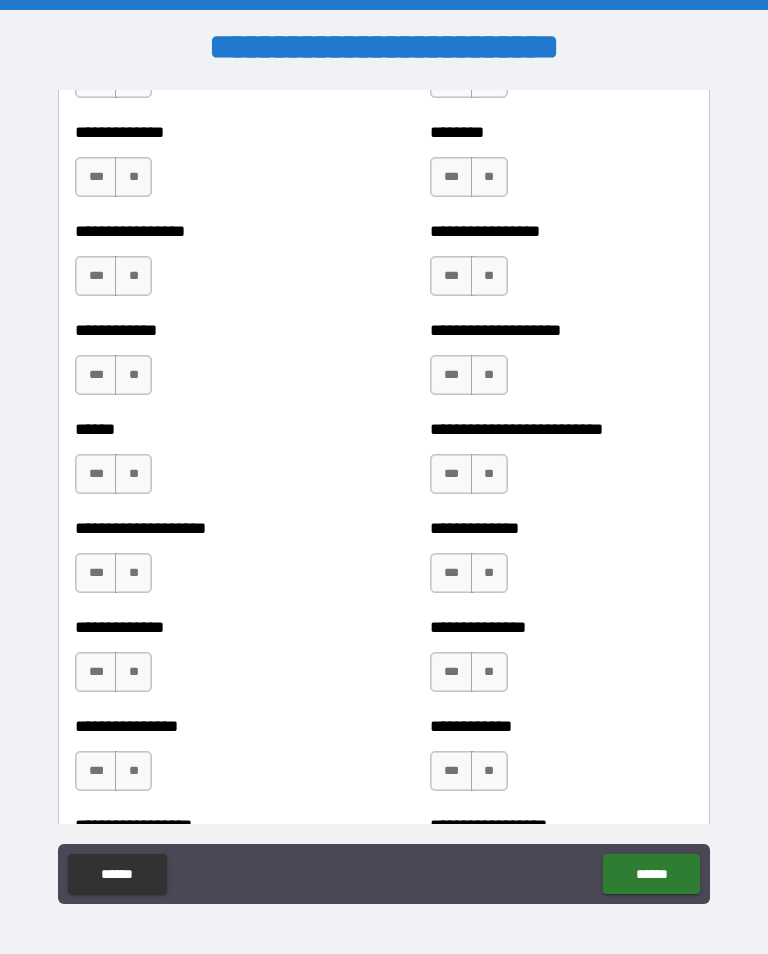 scroll, scrollTop: 3748, scrollLeft: 0, axis: vertical 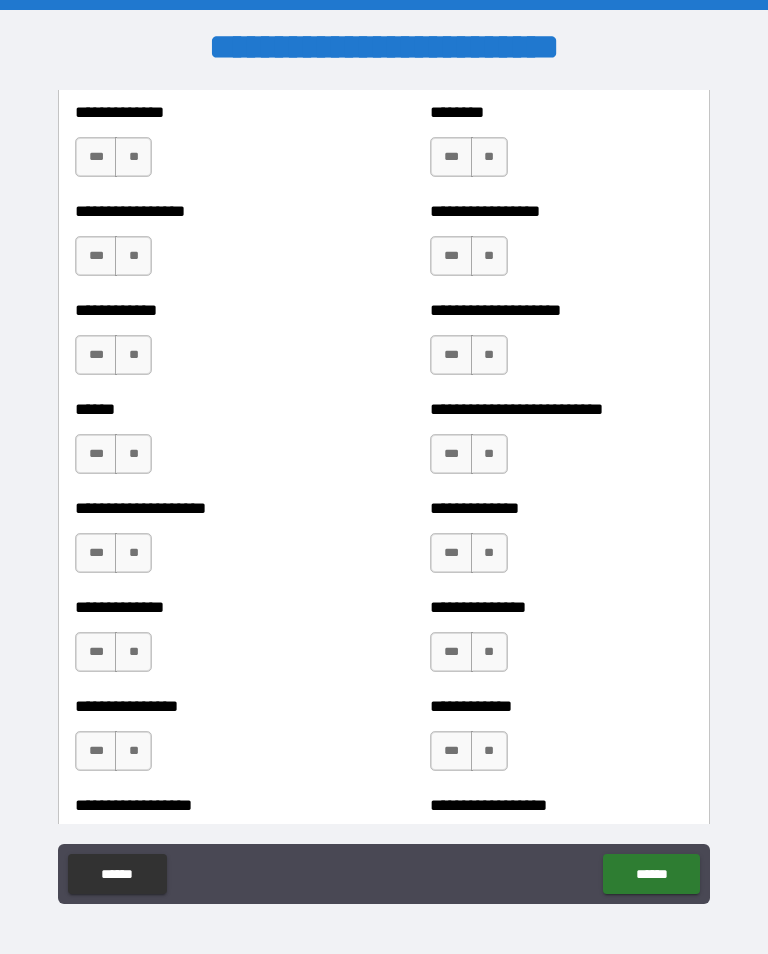 click on "***" at bounding box center [96, 553] 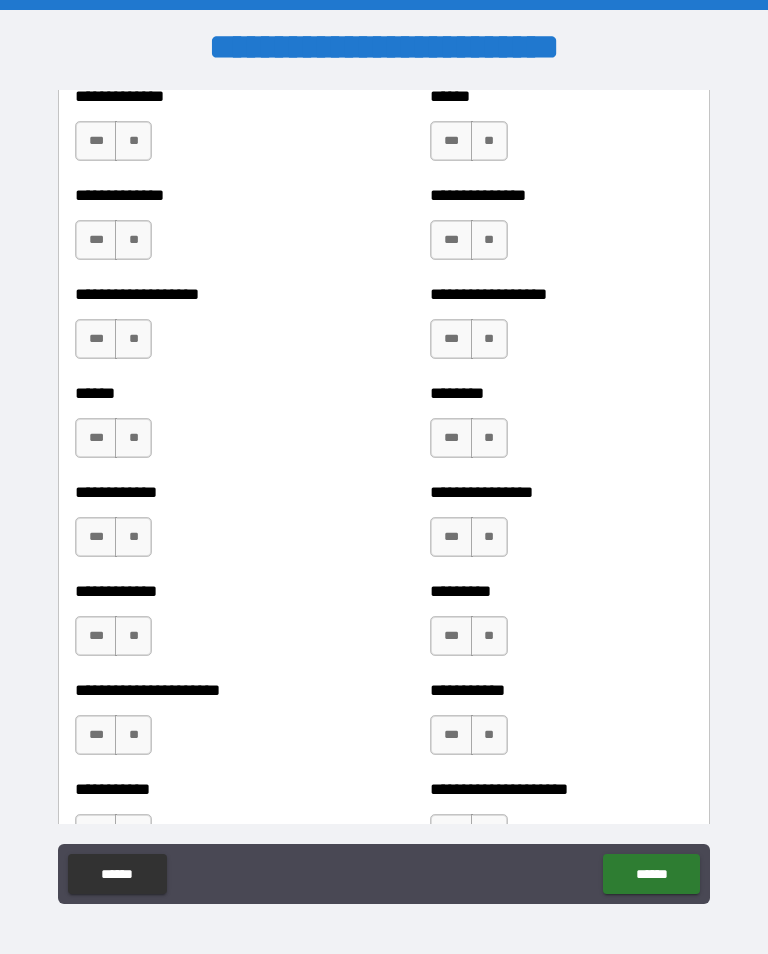 scroll, scrollTop: 4758, scrollLeft: 0, axis: vertical 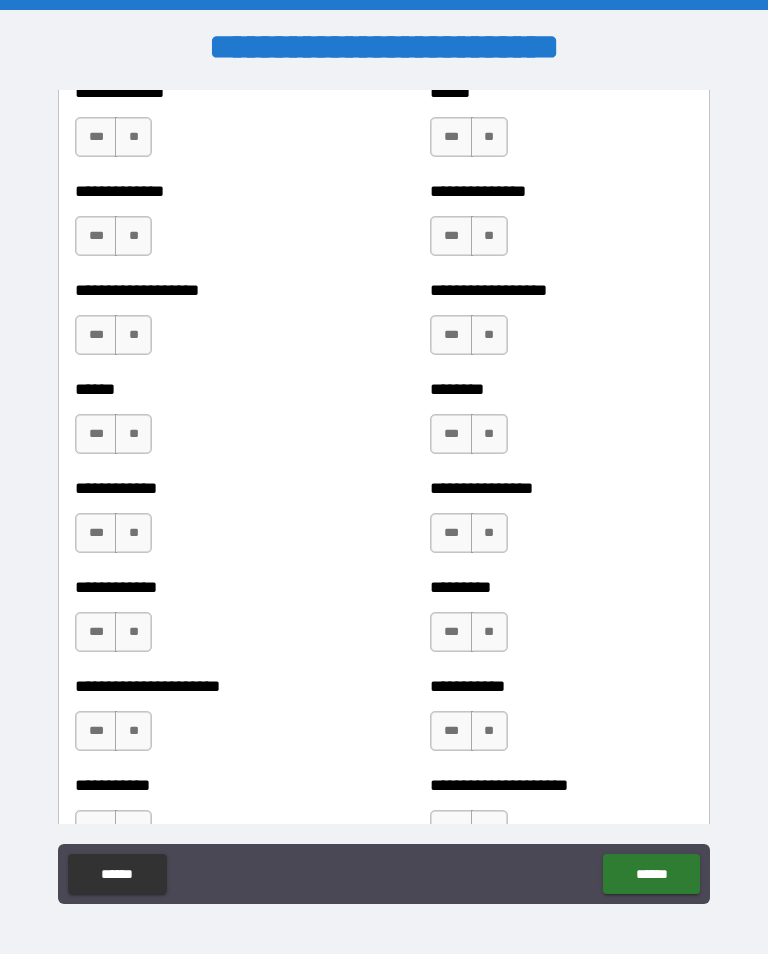 click on "***" at bounding box center (451, 533) 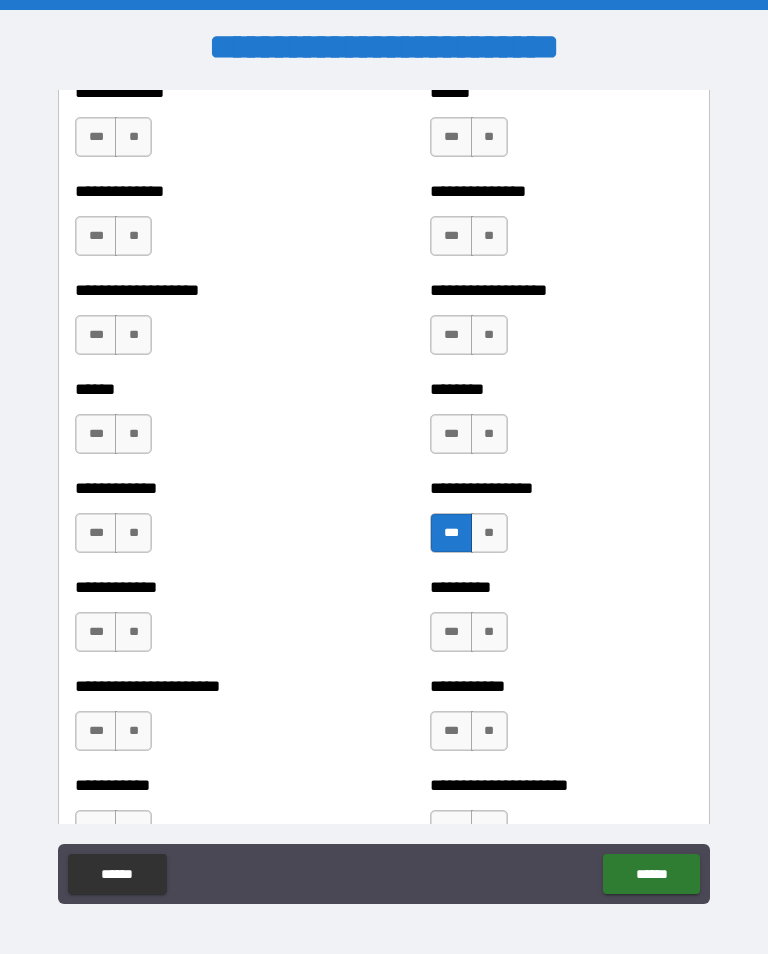 click on "**********" at bounding box center (384, 495) 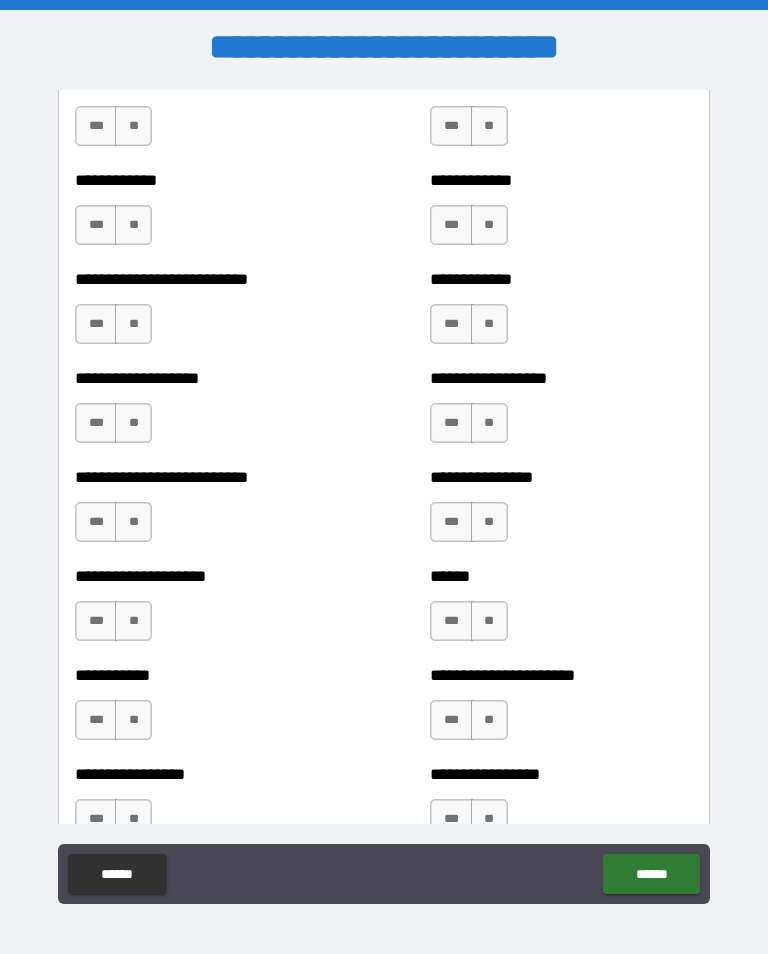 scroll, scrollTop: 5462, scrollLeft: 0, axis: vertical 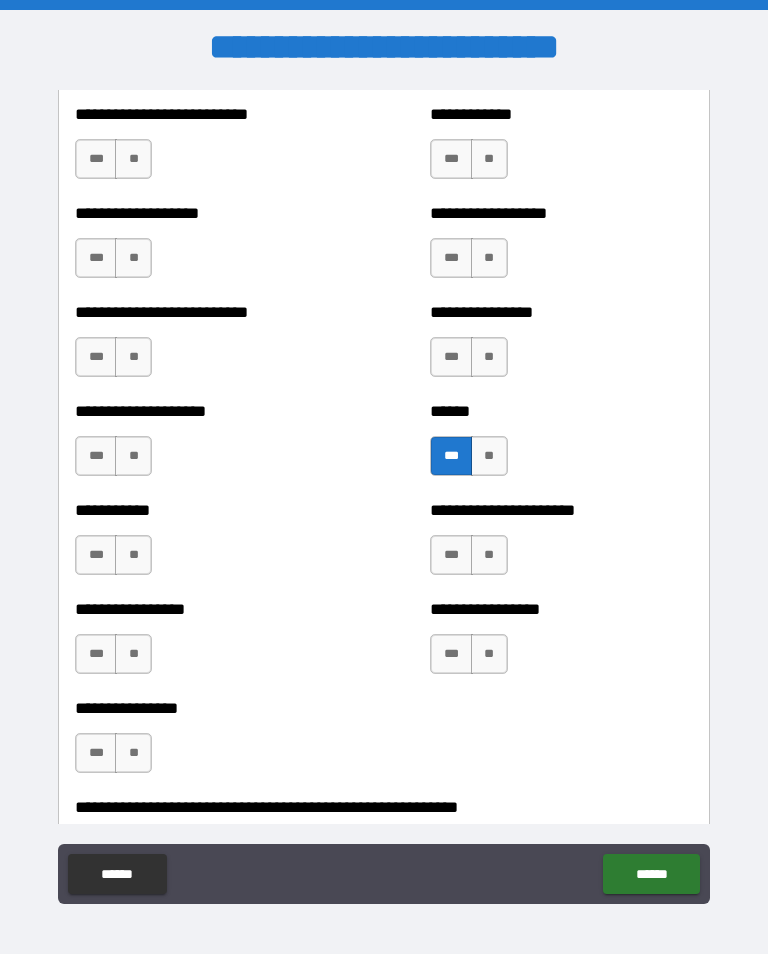 click on "***" at bounding box center [451, 555] 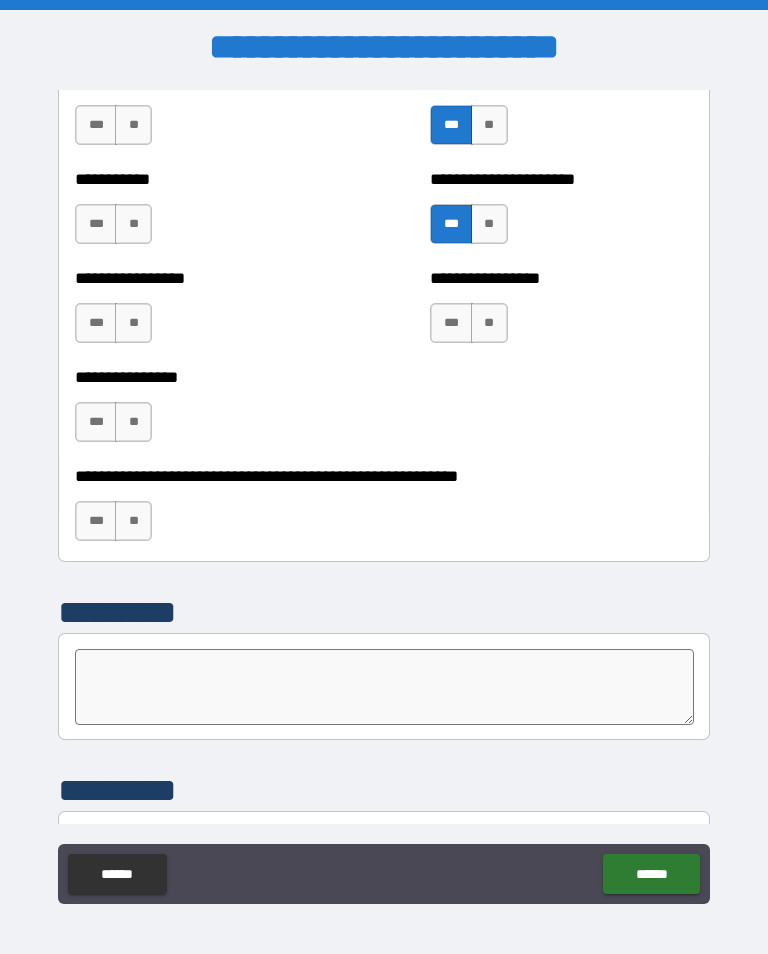 scroll, scrollTop: 5960, scrollLeft: 0, axis: vertical 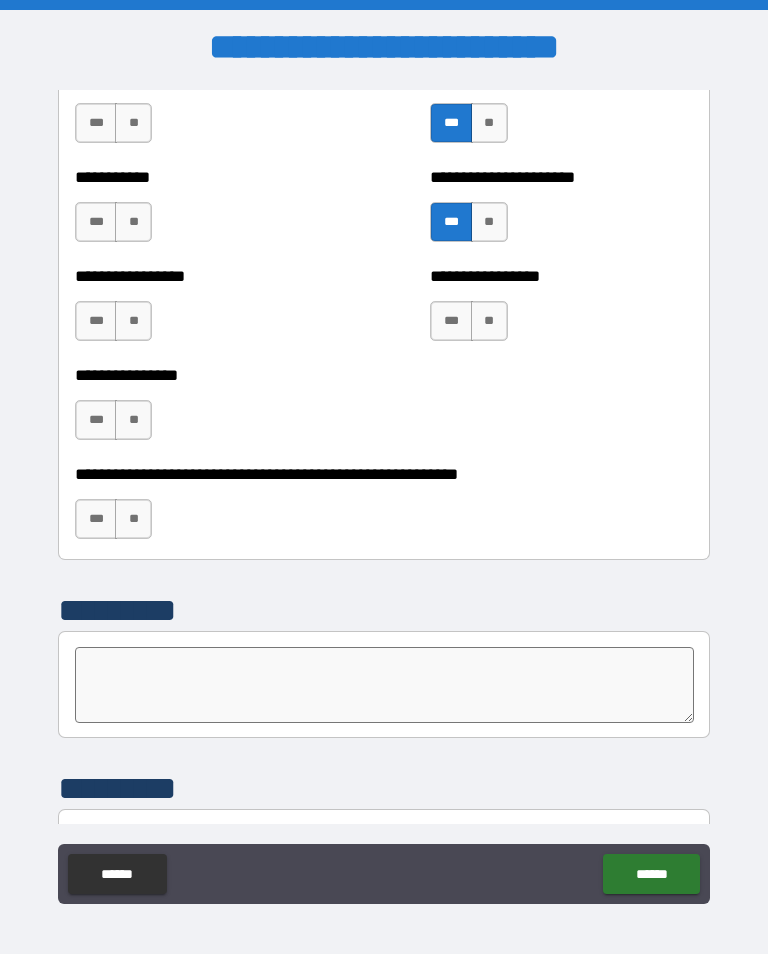 click on "***" at bounding box center [96, 519] 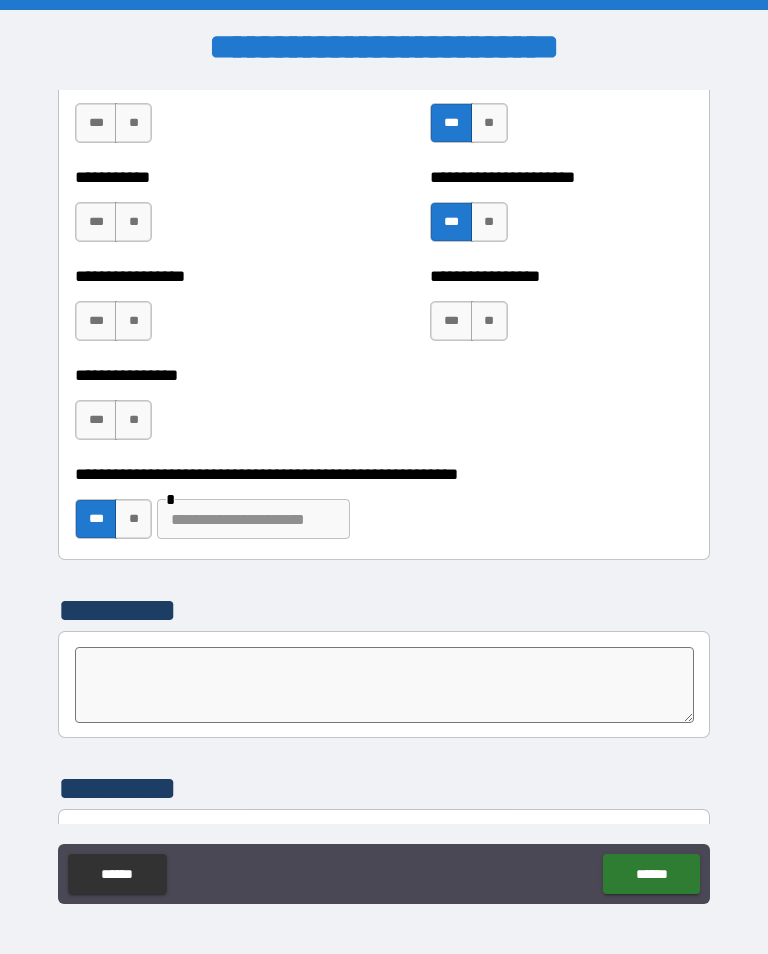 click at bounding box center (384, 685) 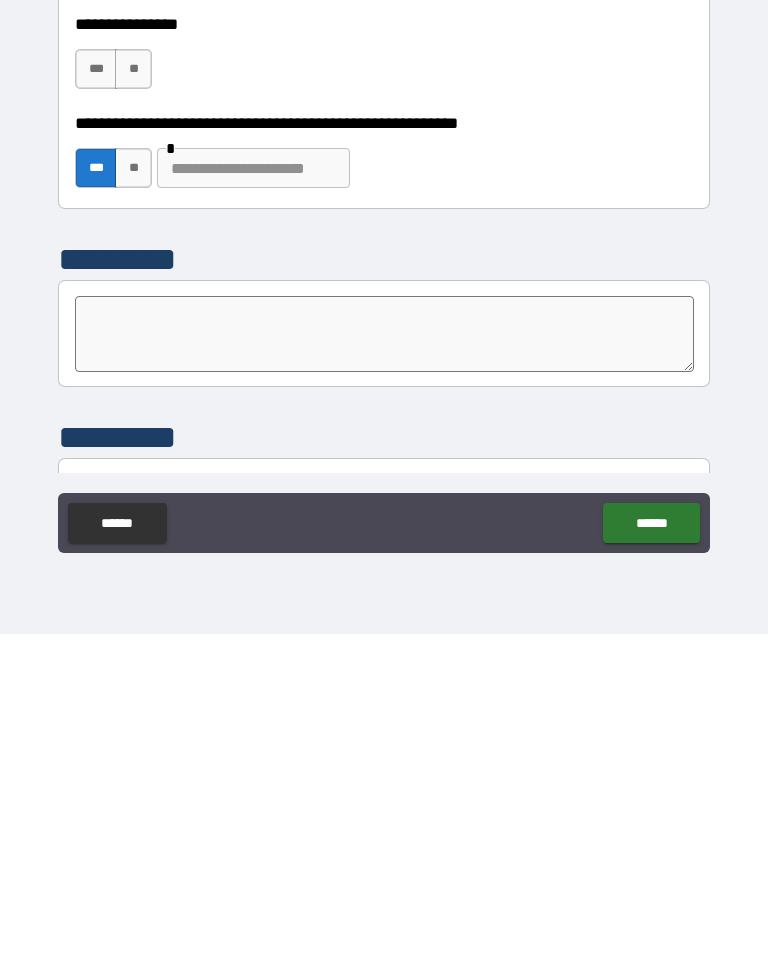 type on "*" 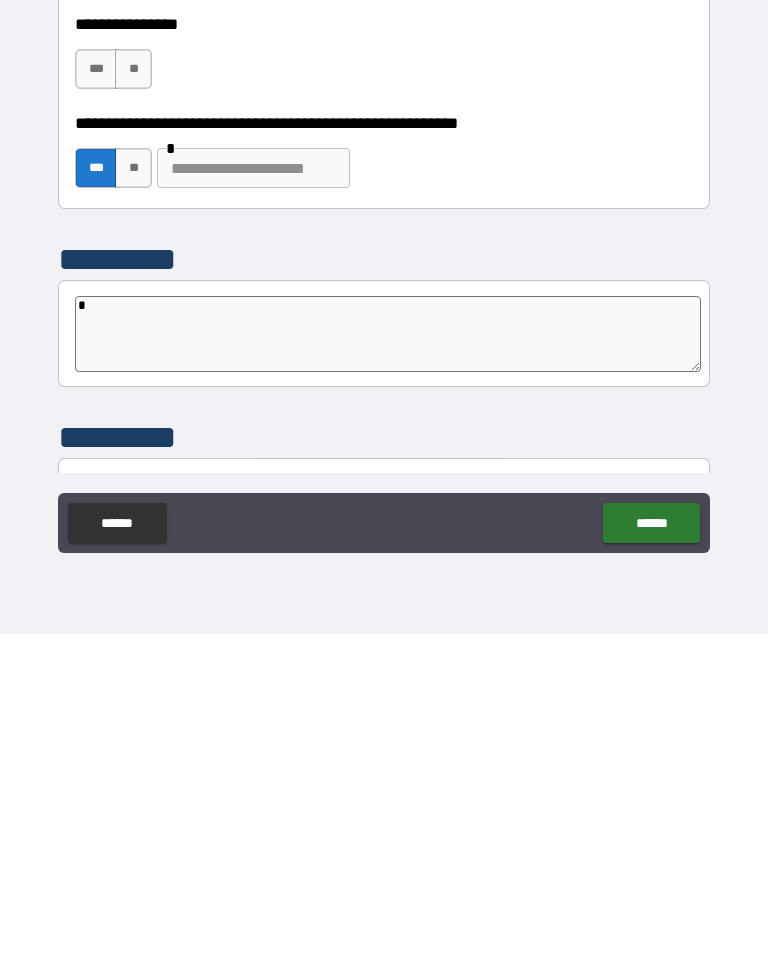 type on "*" 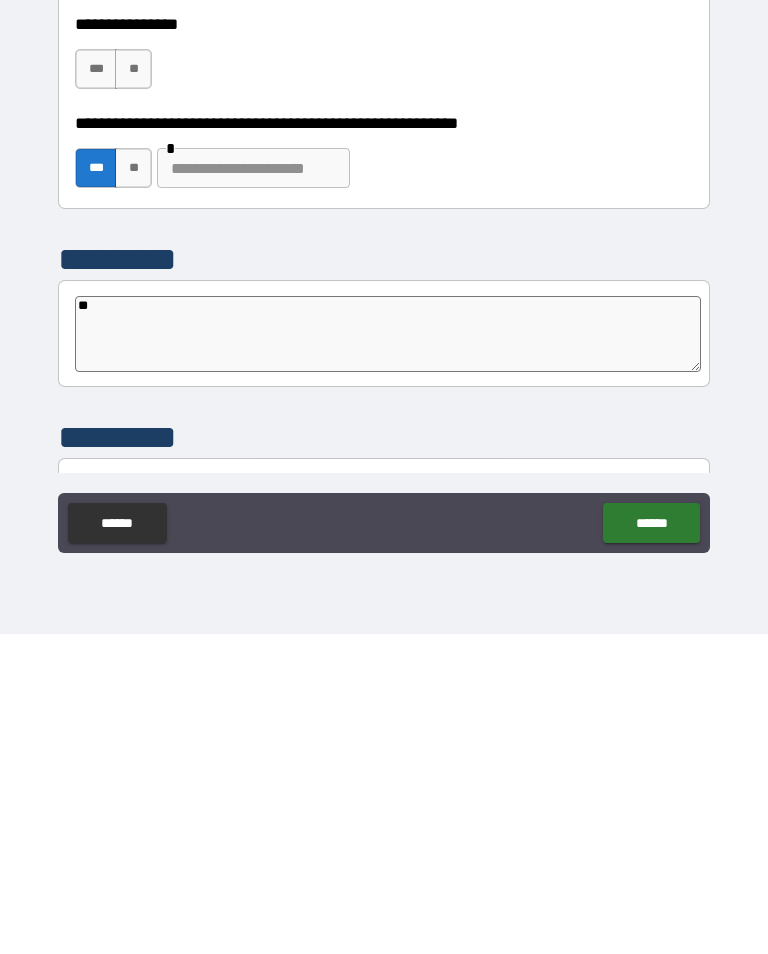 type on "*" 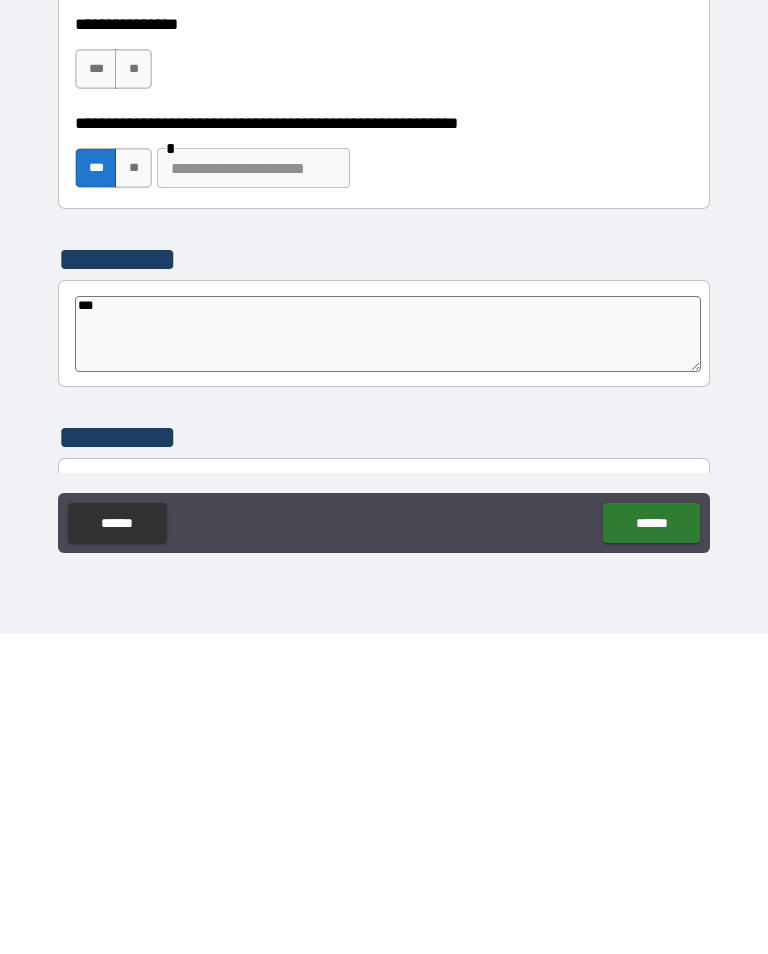type on "*" 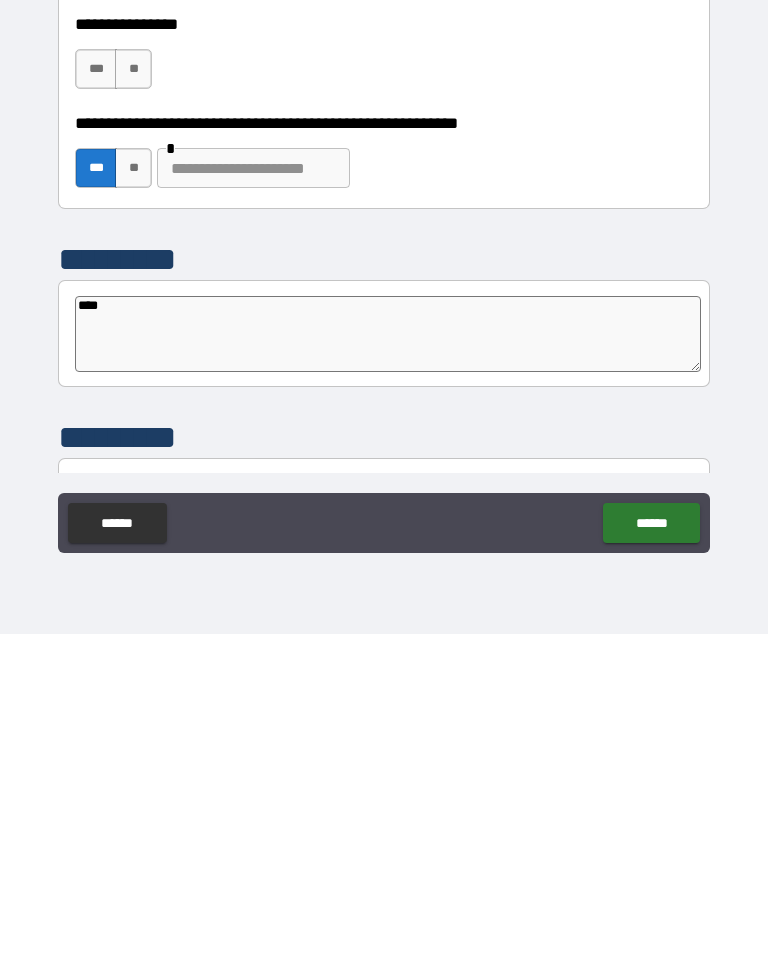 type on "*" 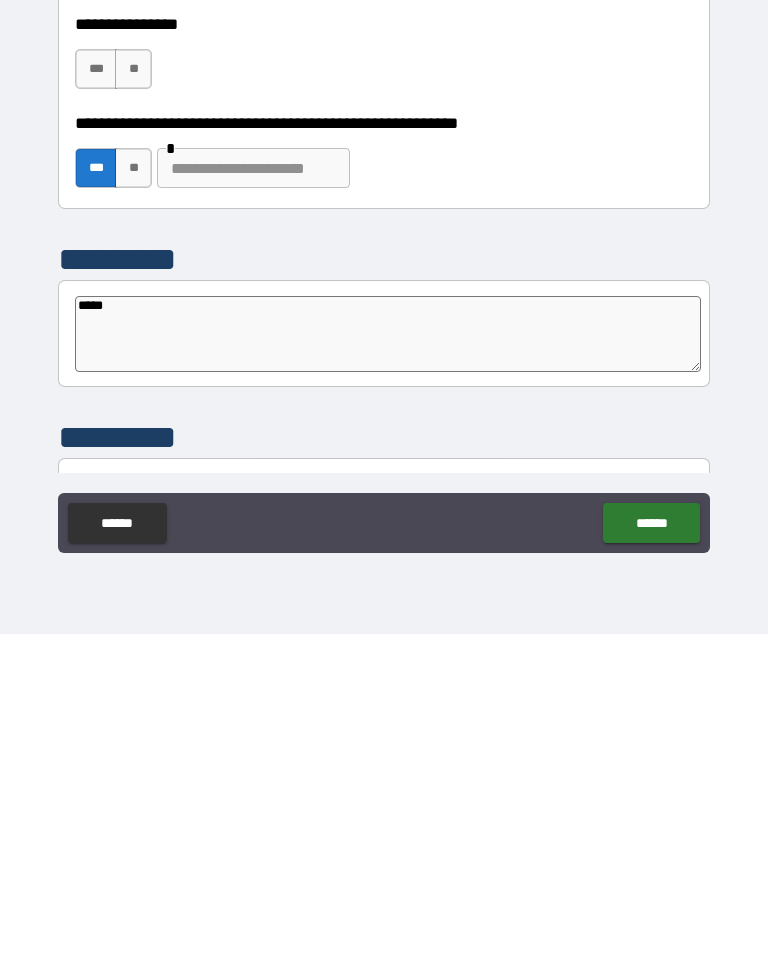 type on "*" 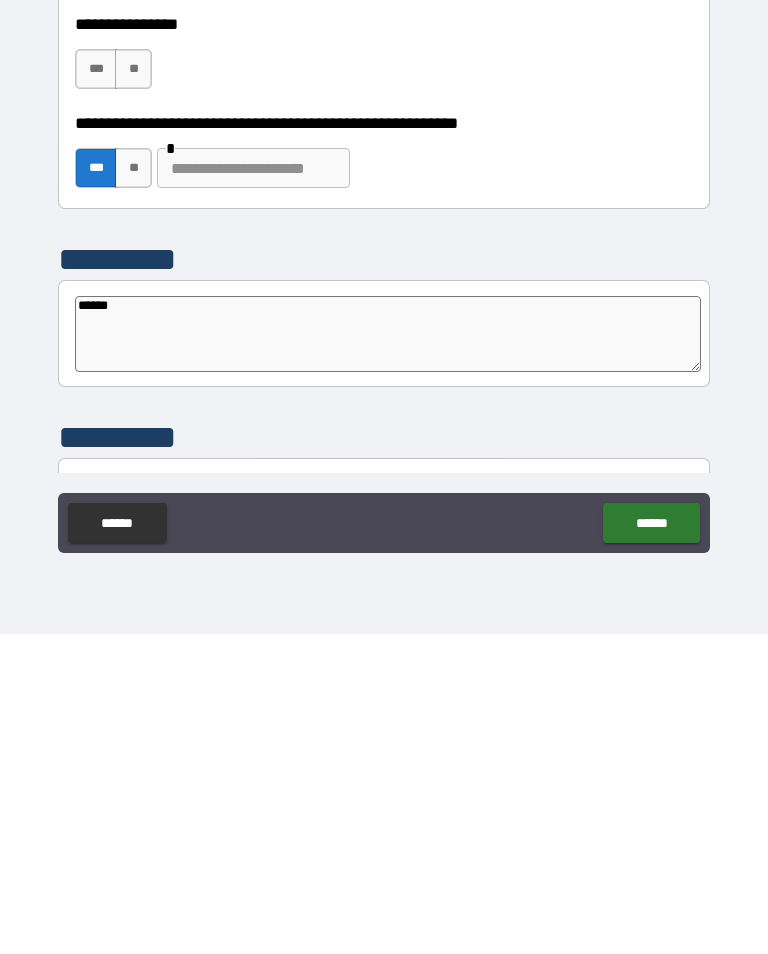 type on "*" 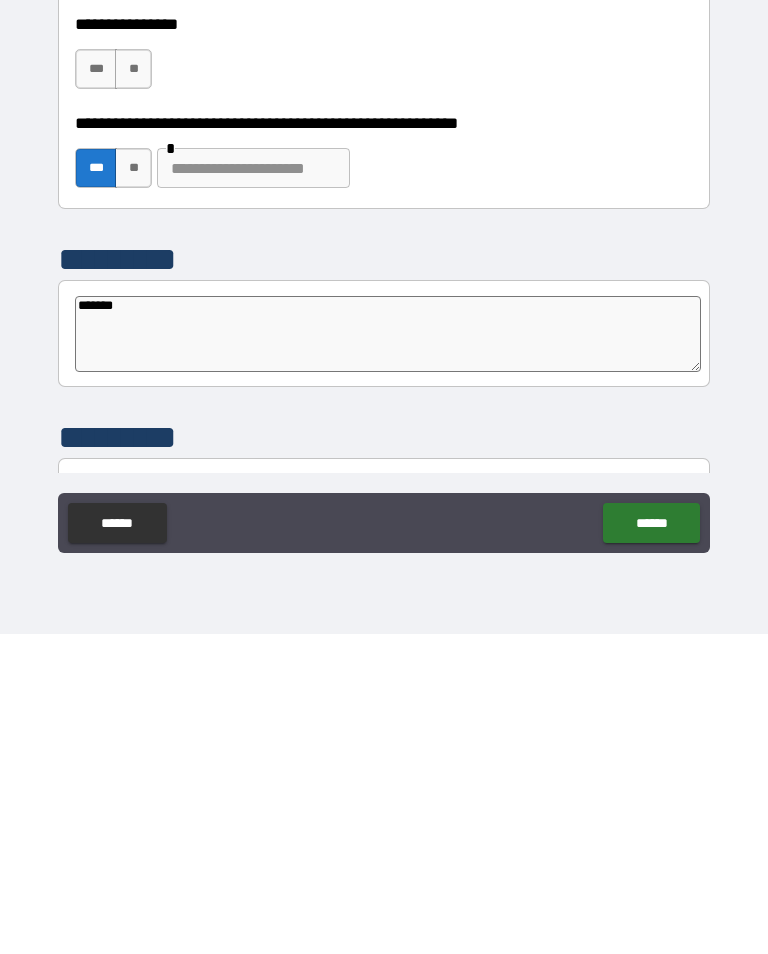 type on "*" 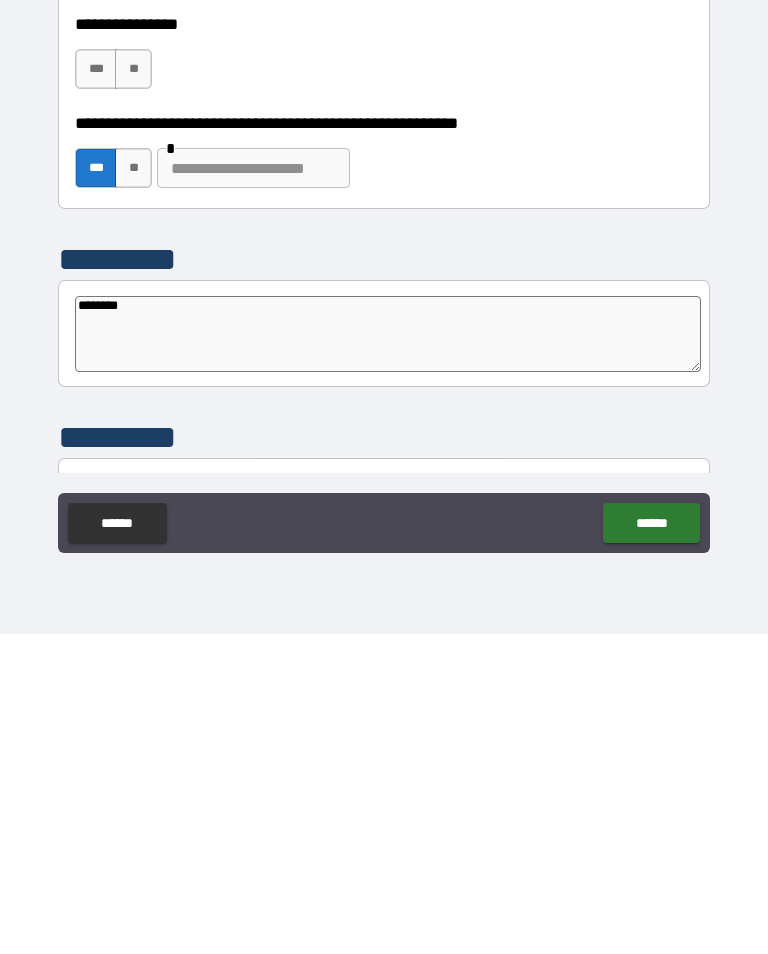 type on "*" 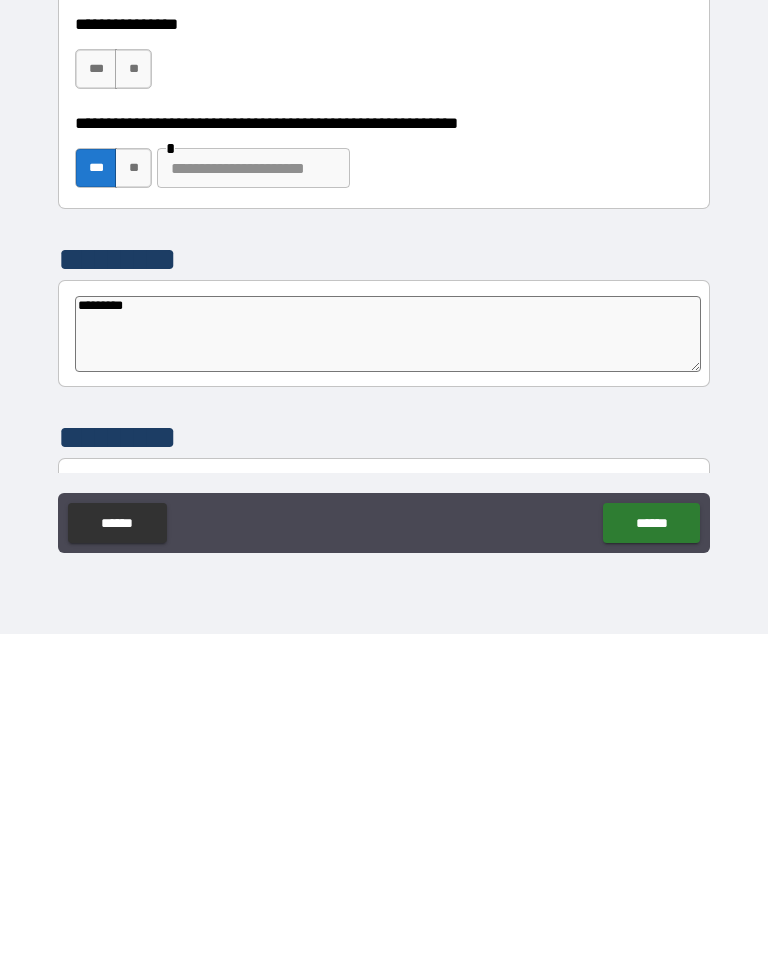 type on "*" 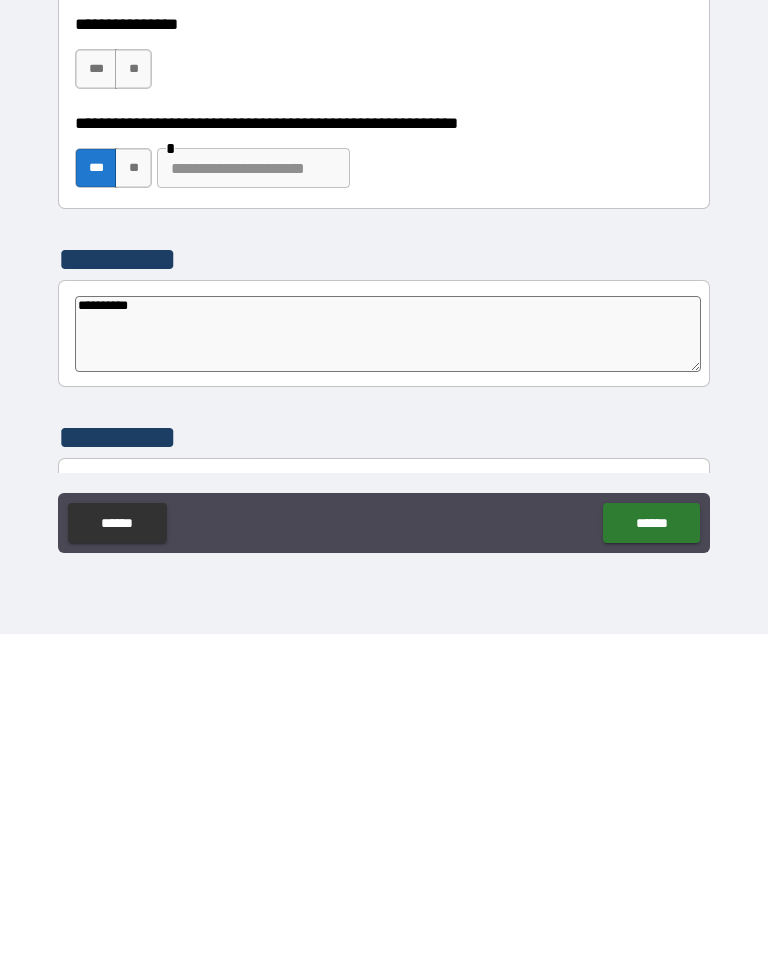 type on "*" 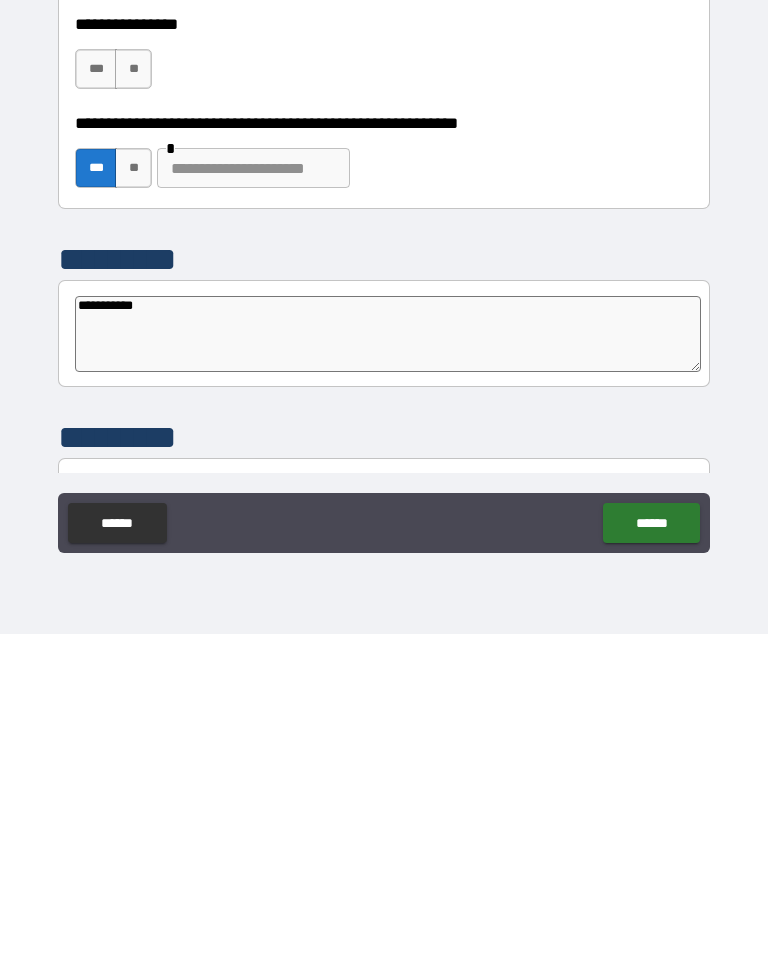 type on "*" 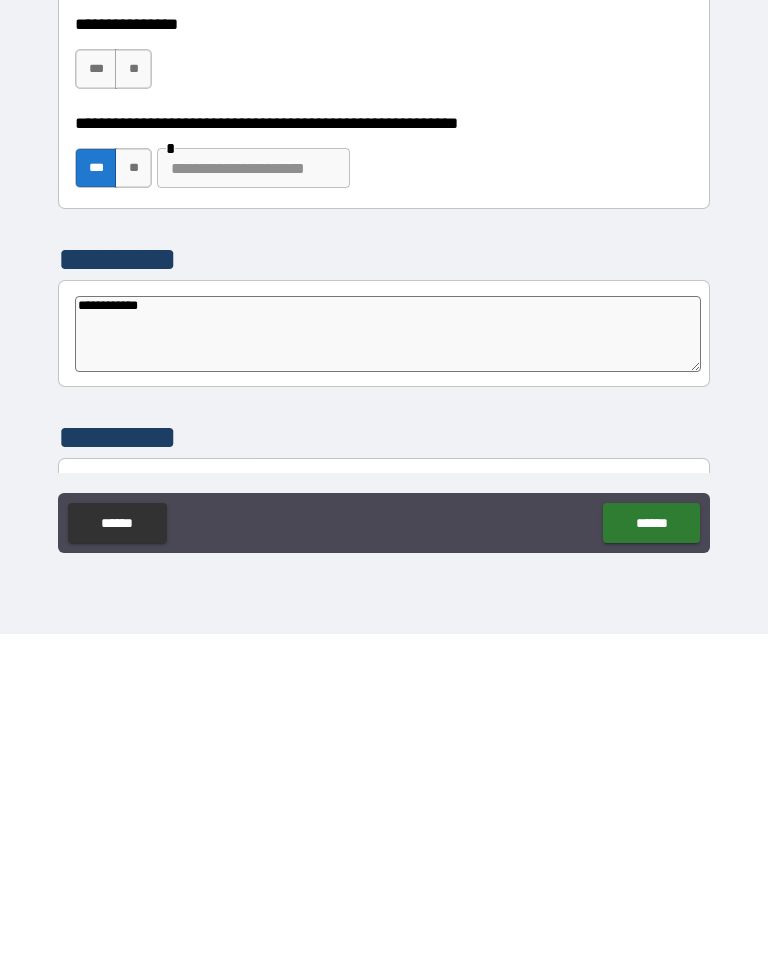 type on "*" 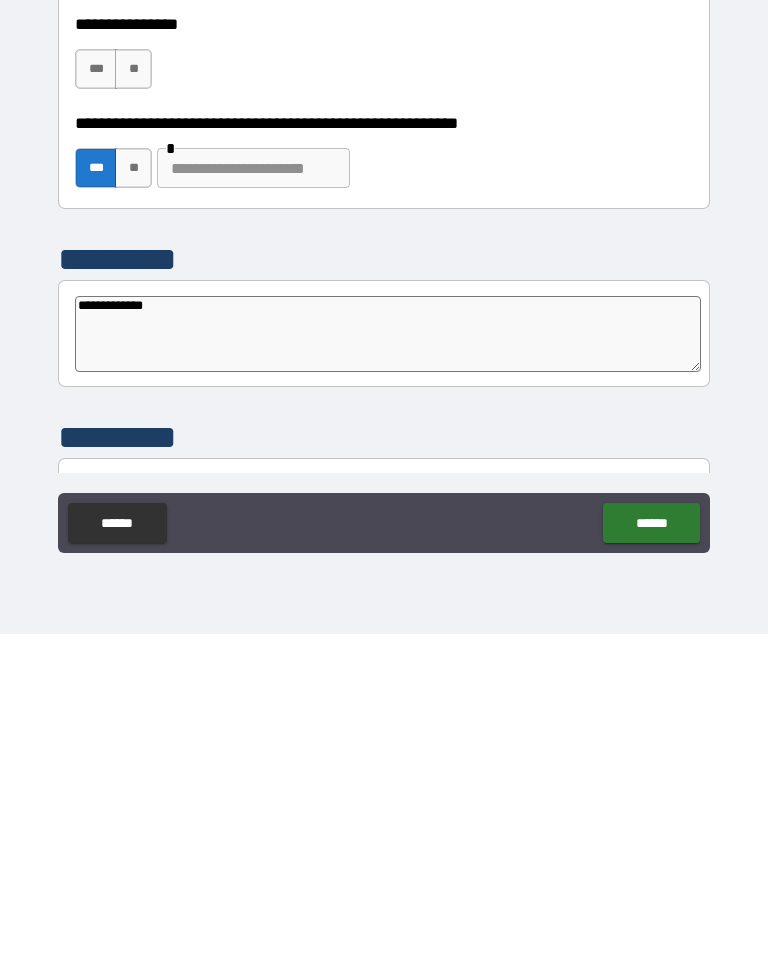 type on "*" 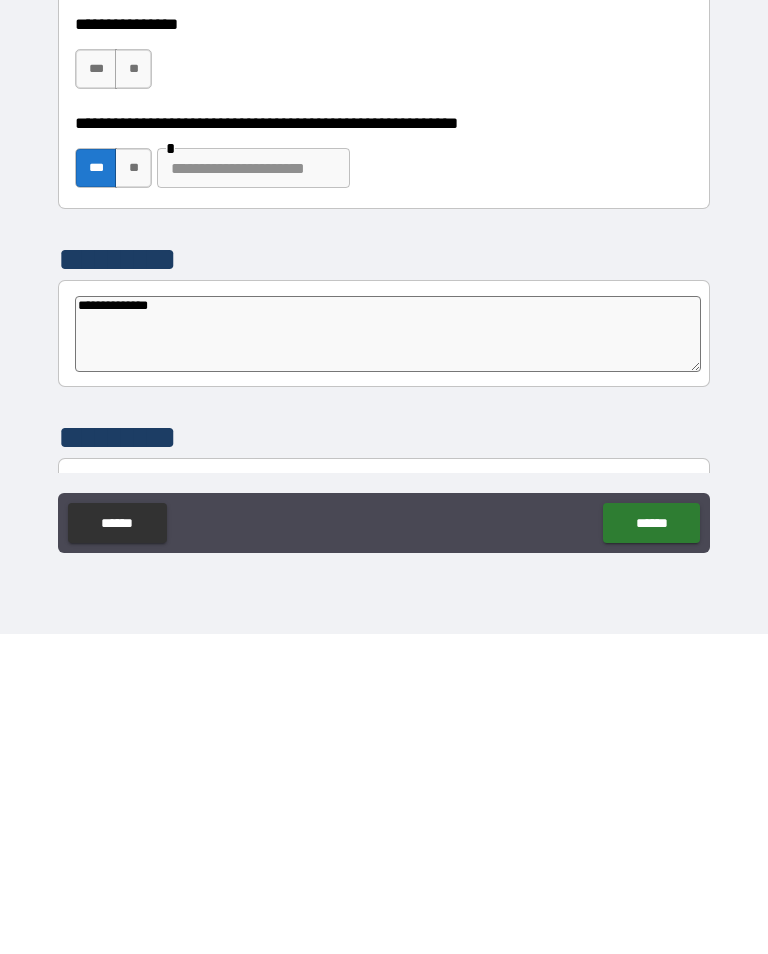 type on "*" 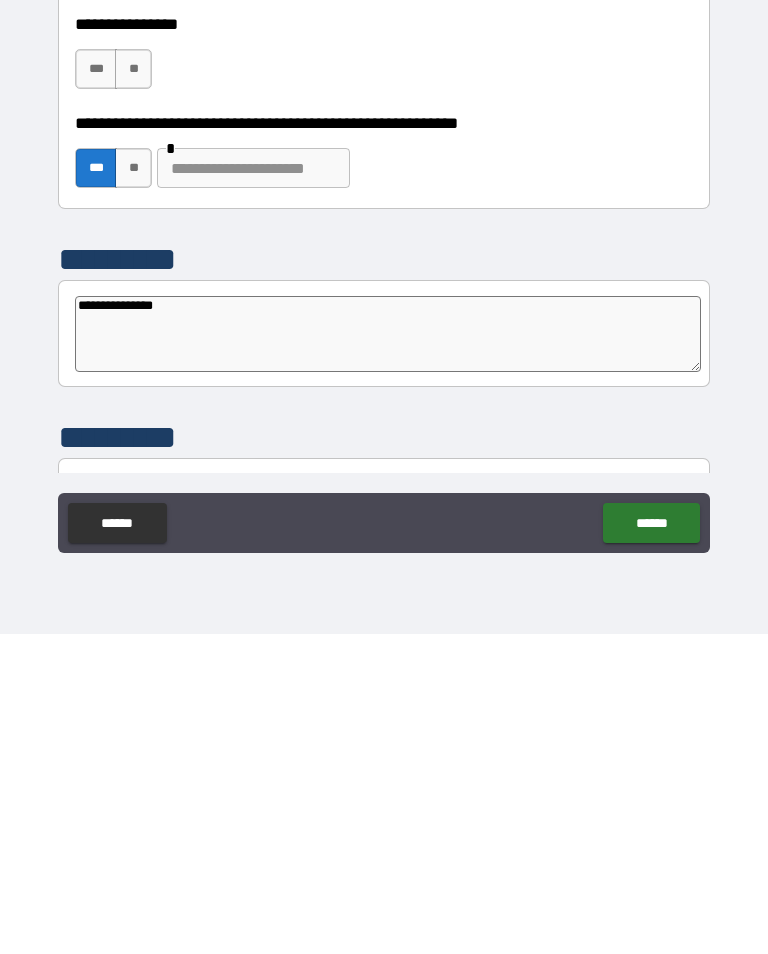type on "*" 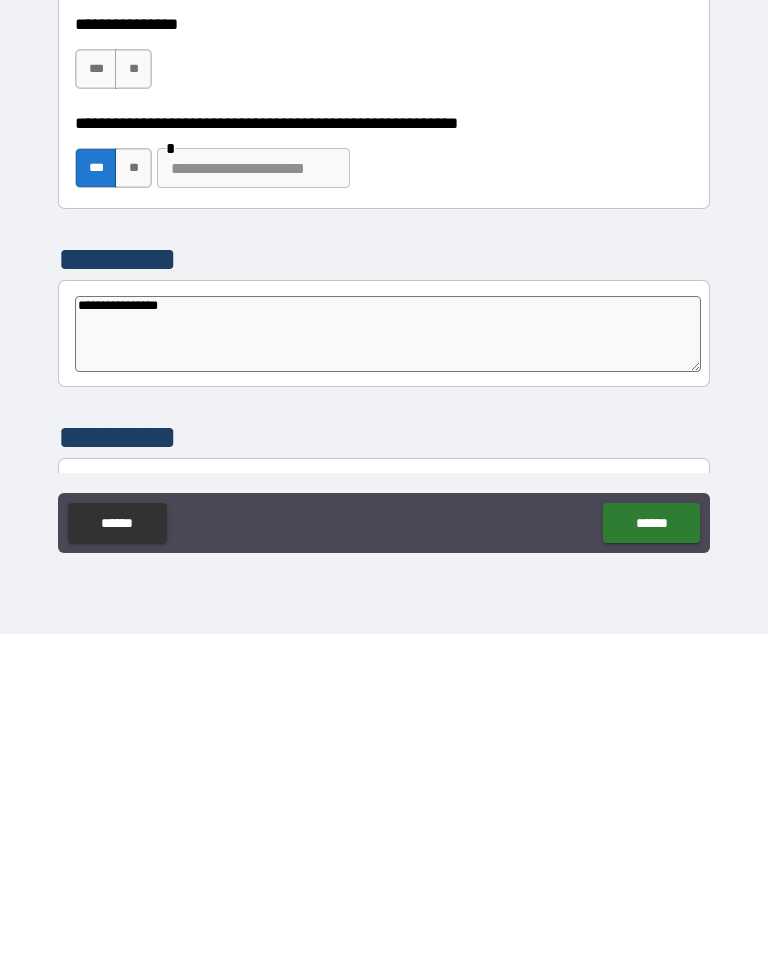 type on "*" 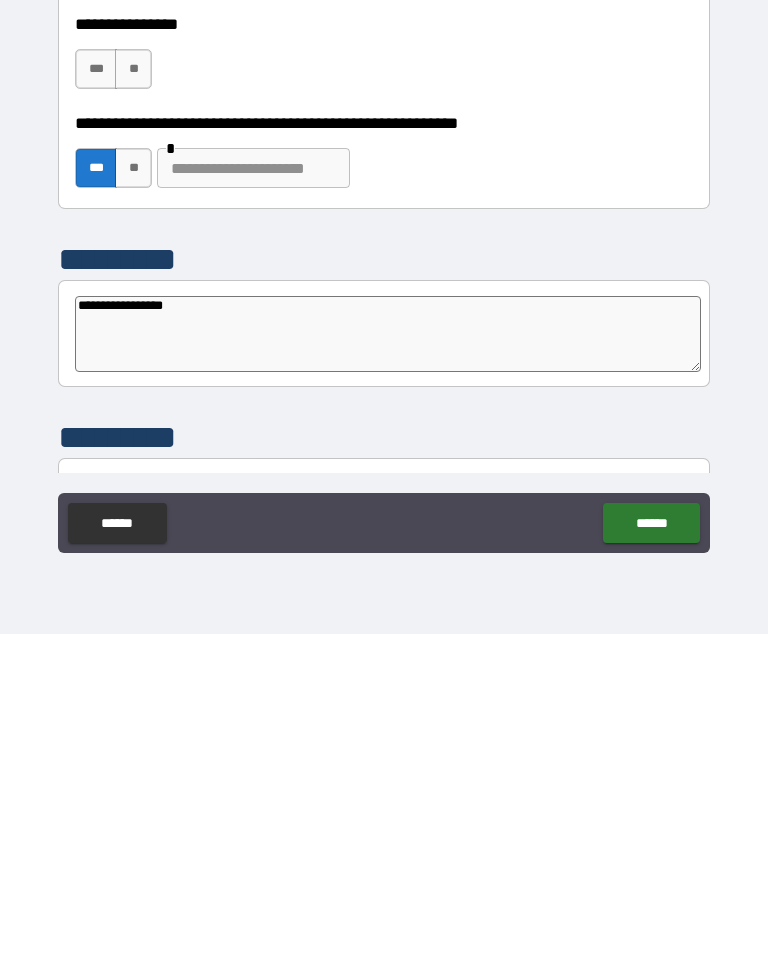 type on "*" 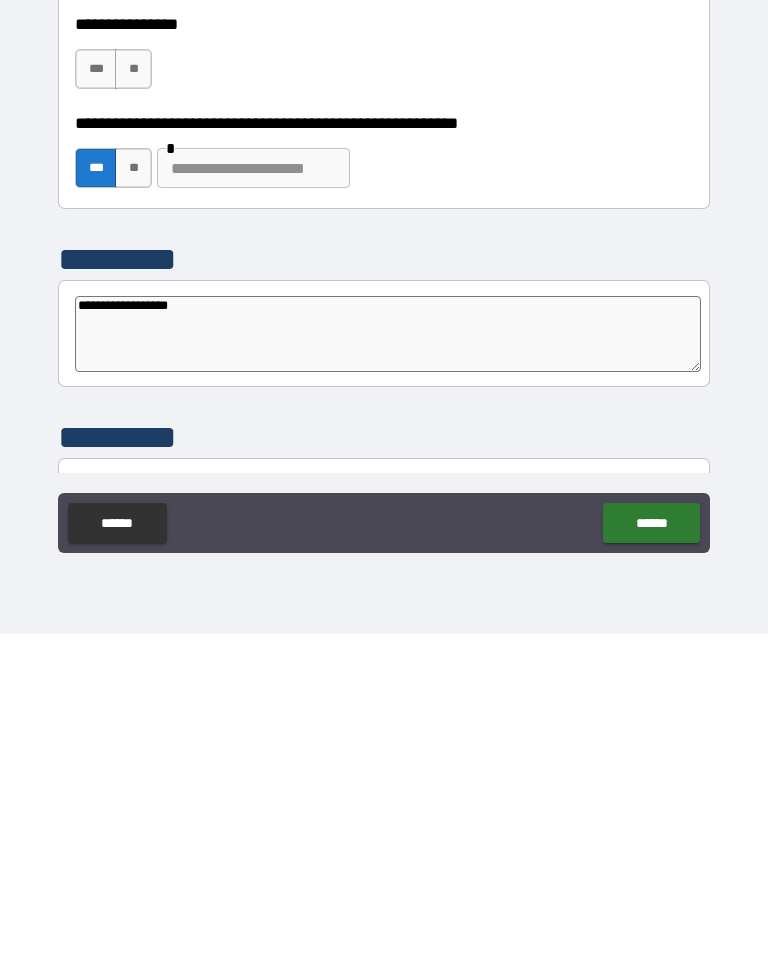 type on "*" 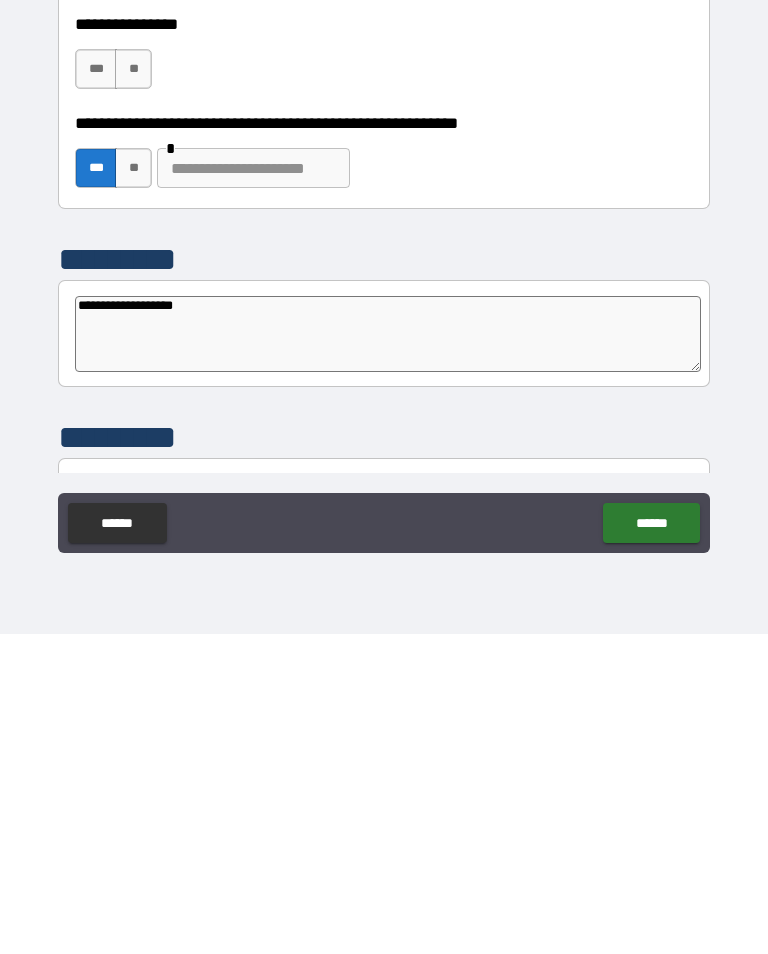 type on "*" 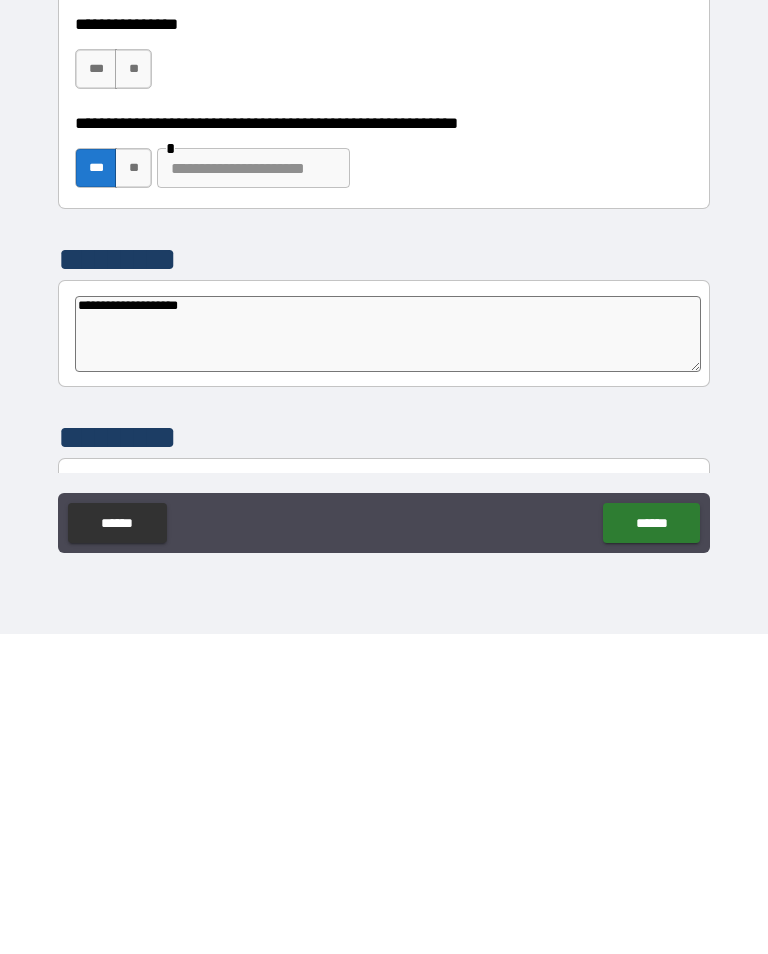 type on "*" 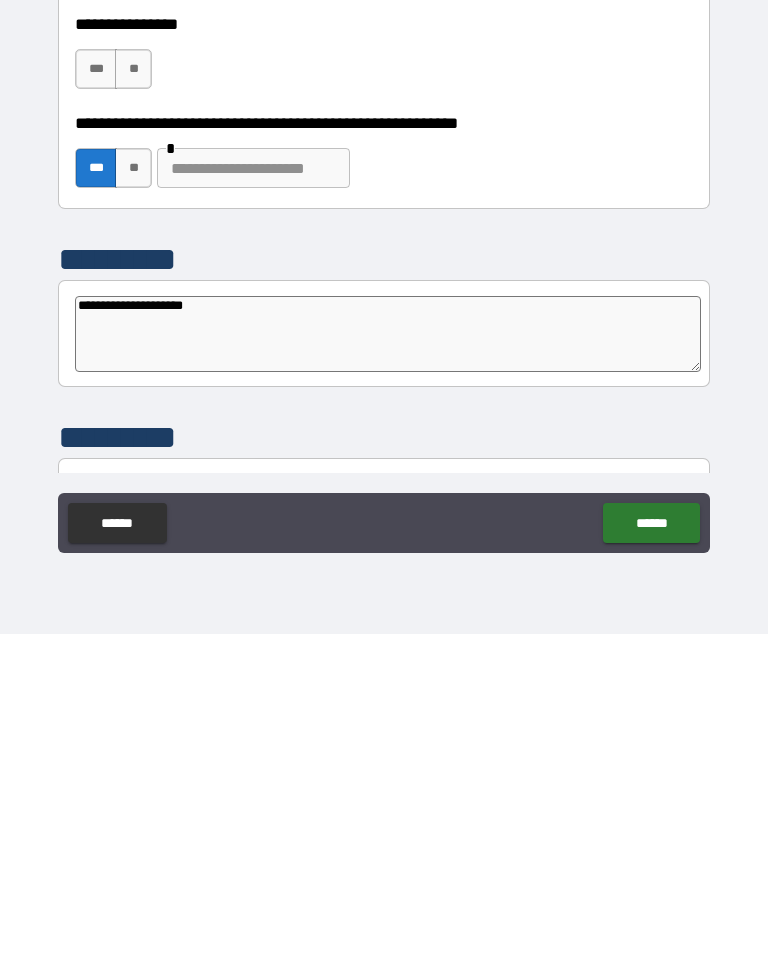 type on "*" 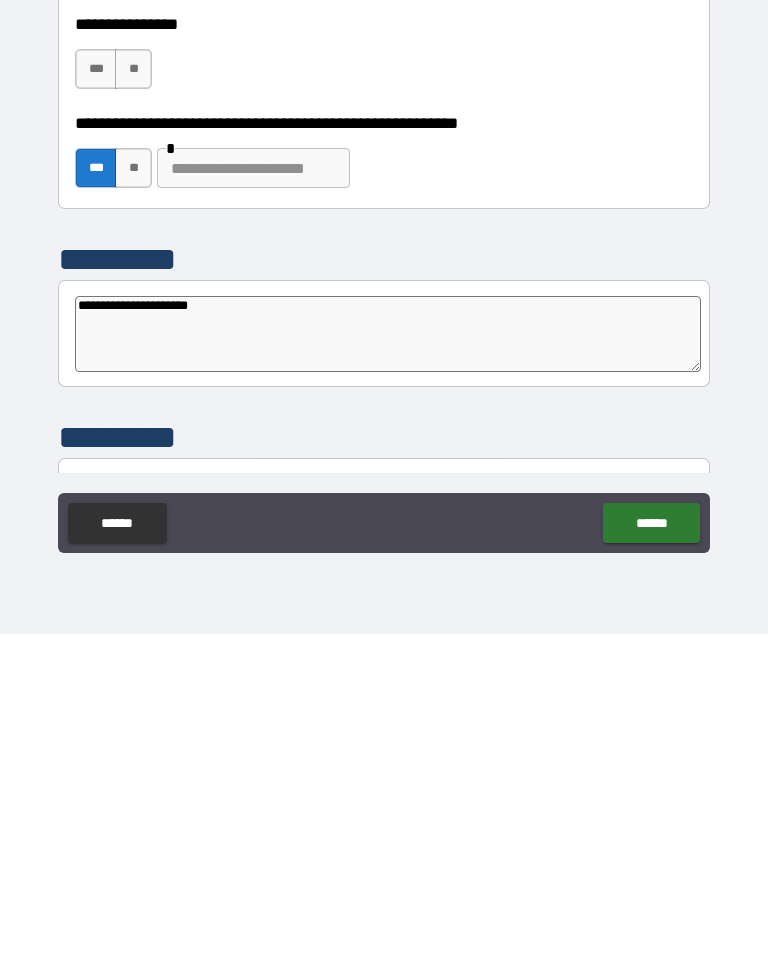 type on "*" 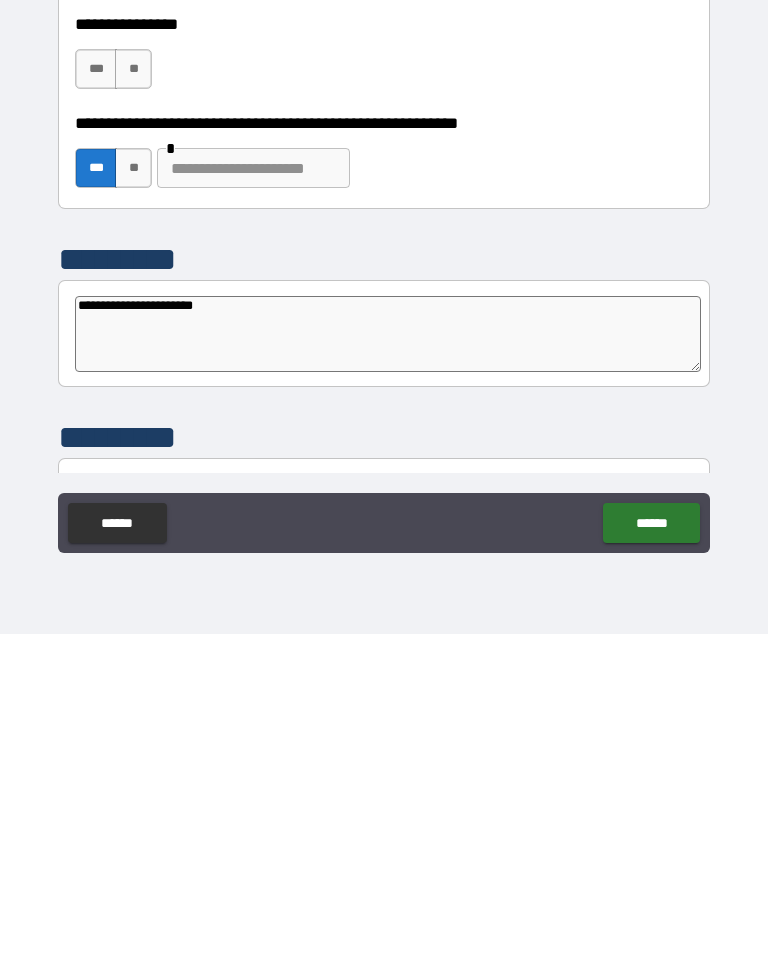 type on "*" 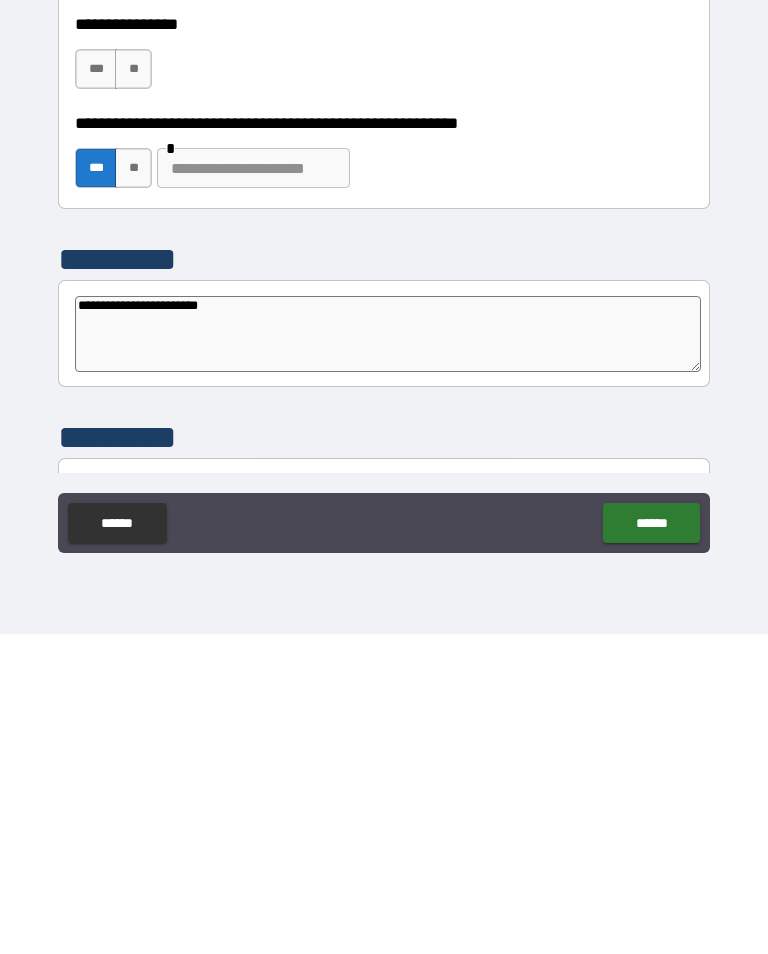 type on "*" 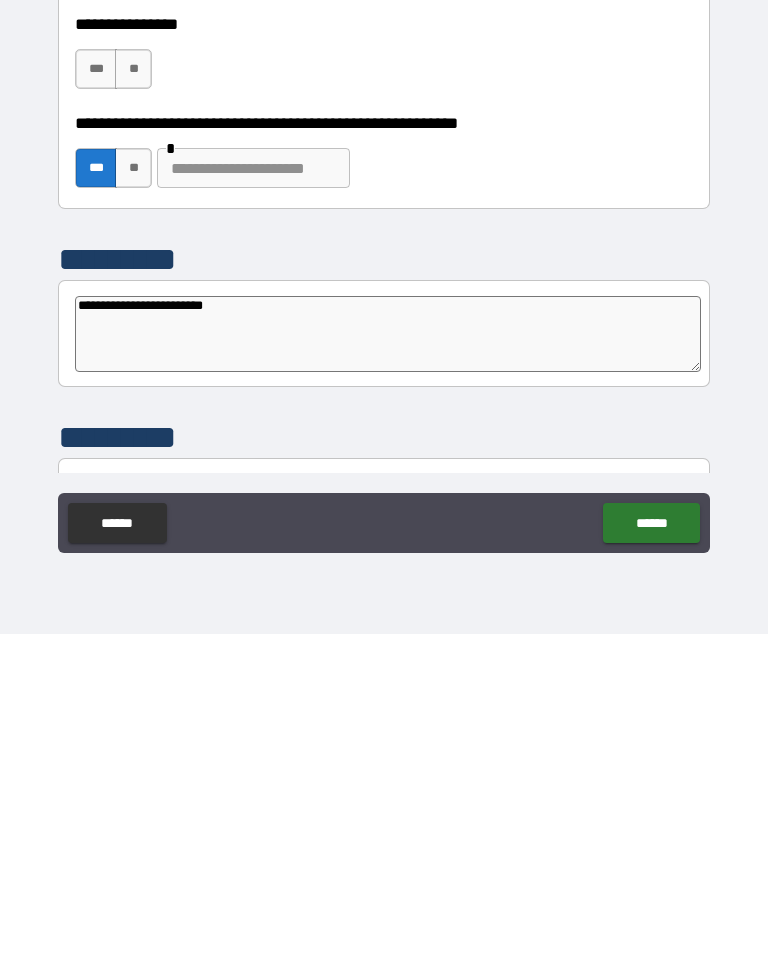 type on "*" 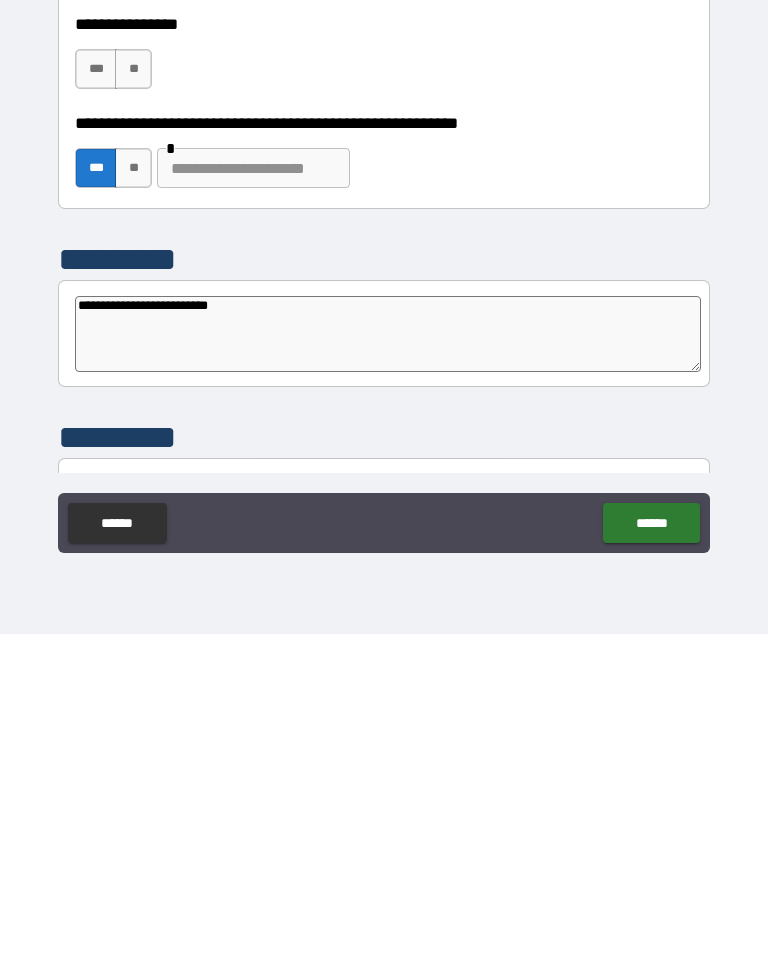 type on "*" 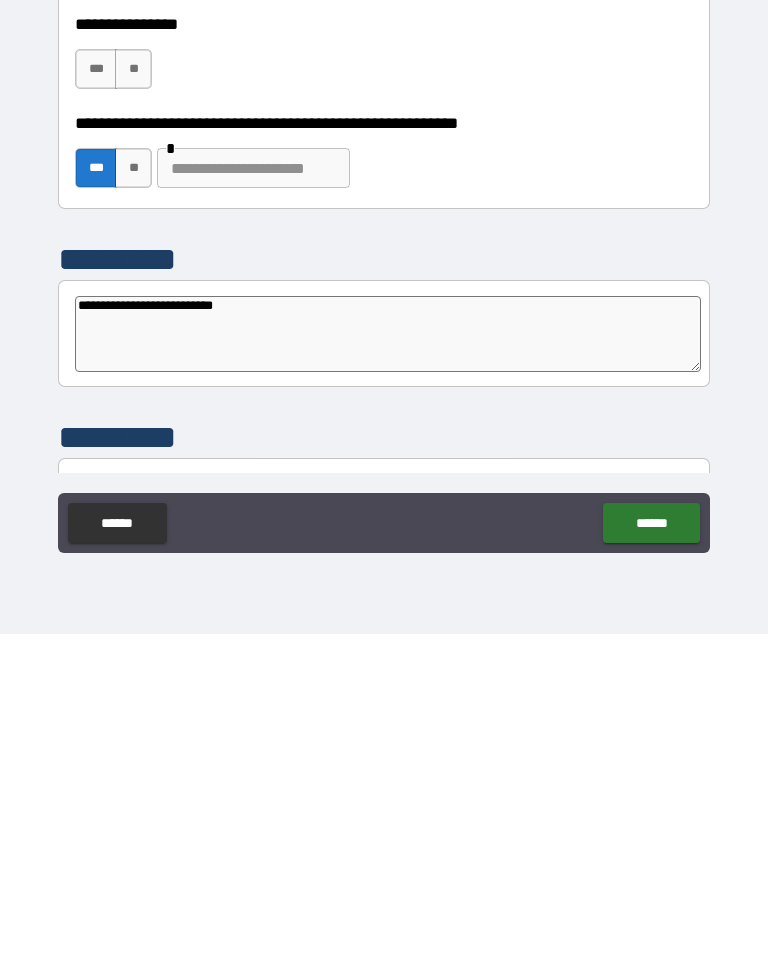 type on "*" 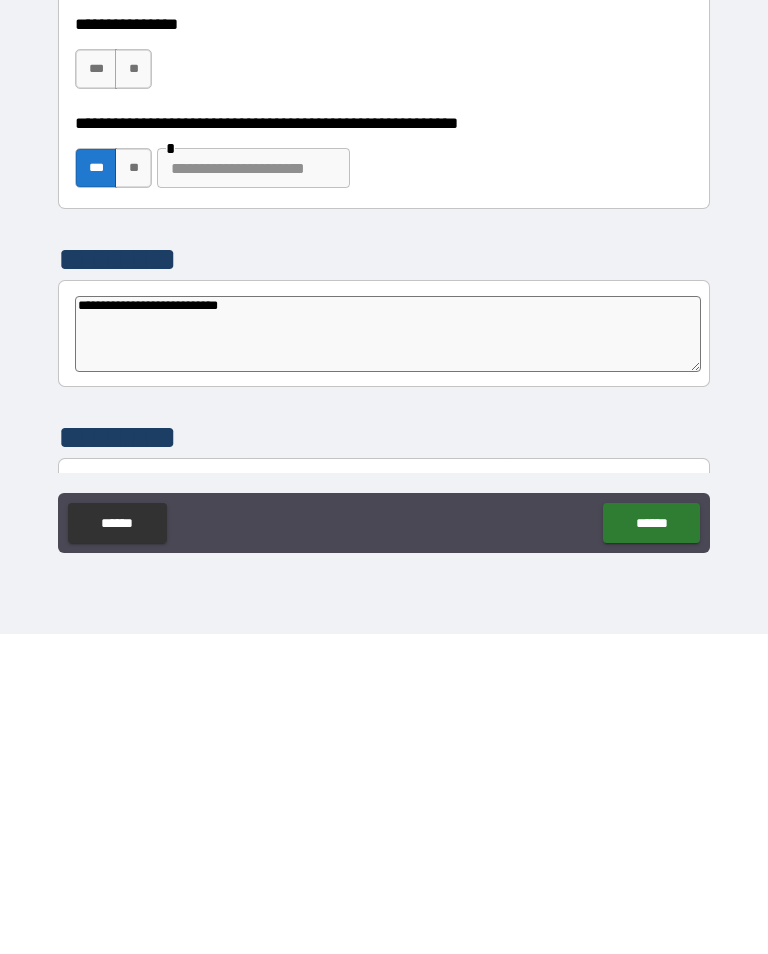 type on "*" 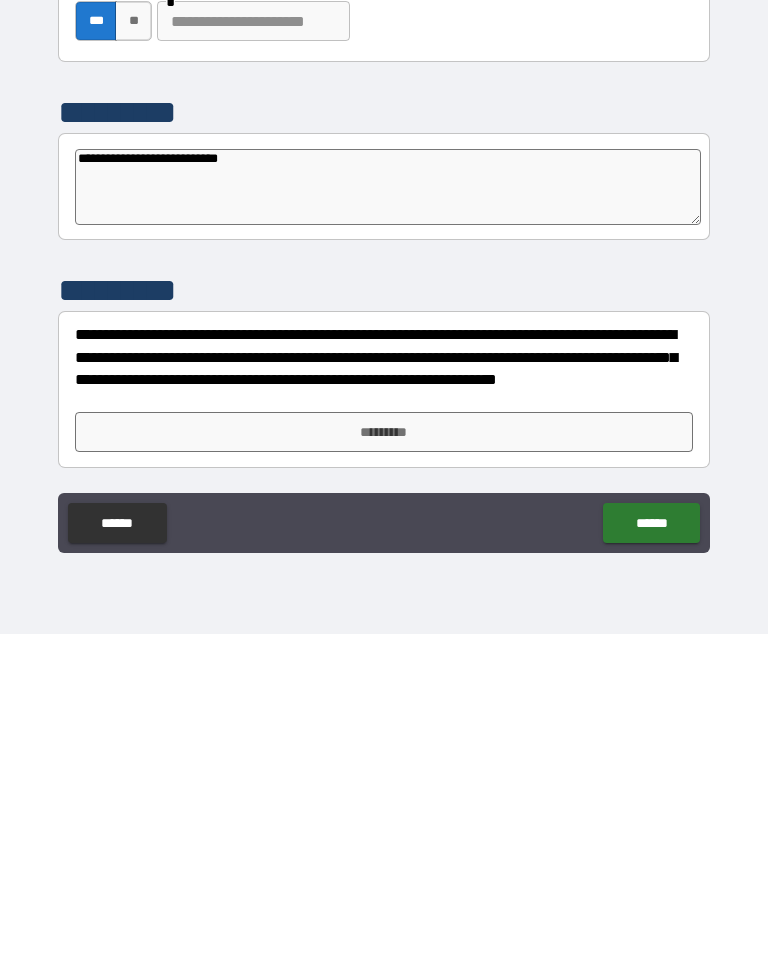 scroll, scrollTop: 6107, scrollLeft: 0, axis: vertical 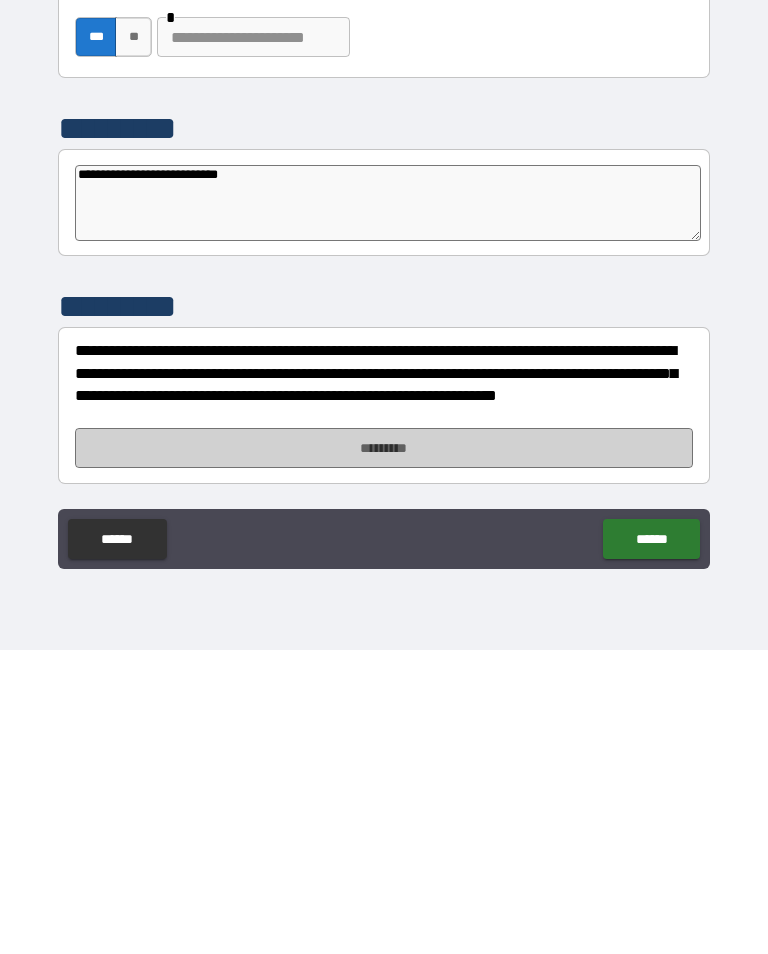 type on "**********" 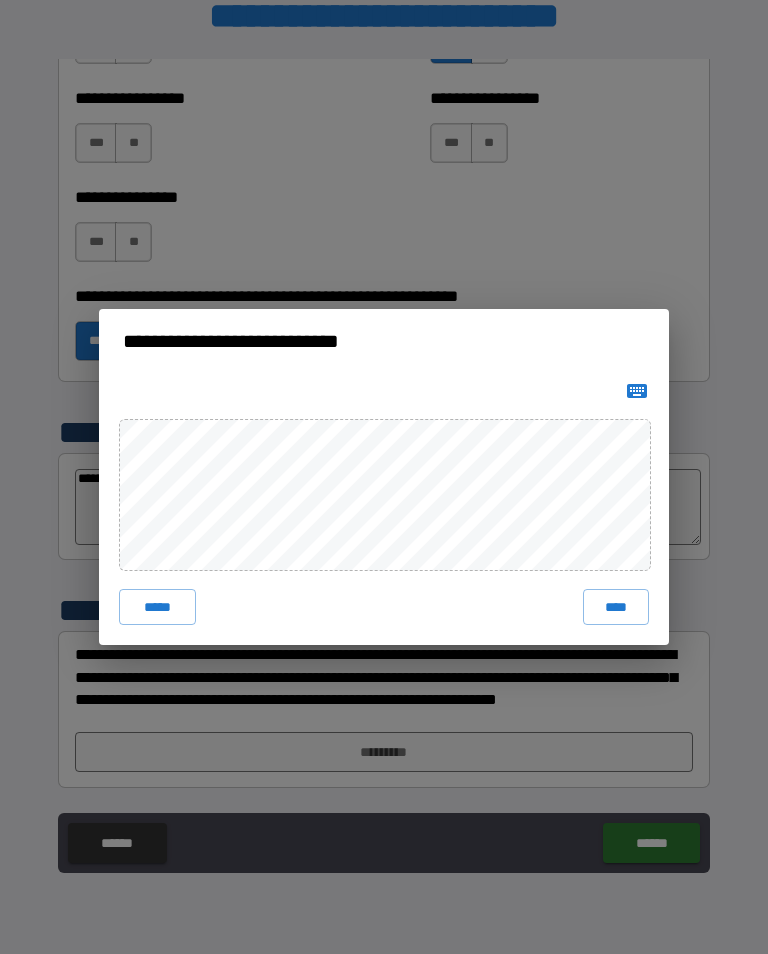 click on "**********" at bounding box center (384, 341) 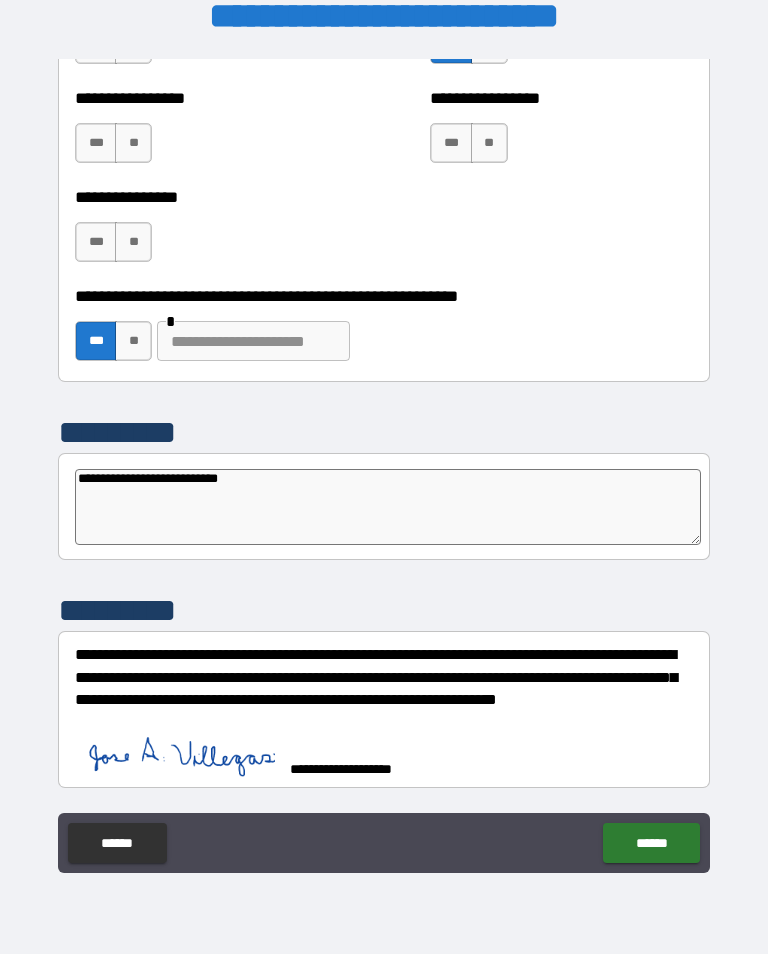 scroll, scrollTop: 6097, scrollLeft: 0, axis: vertical 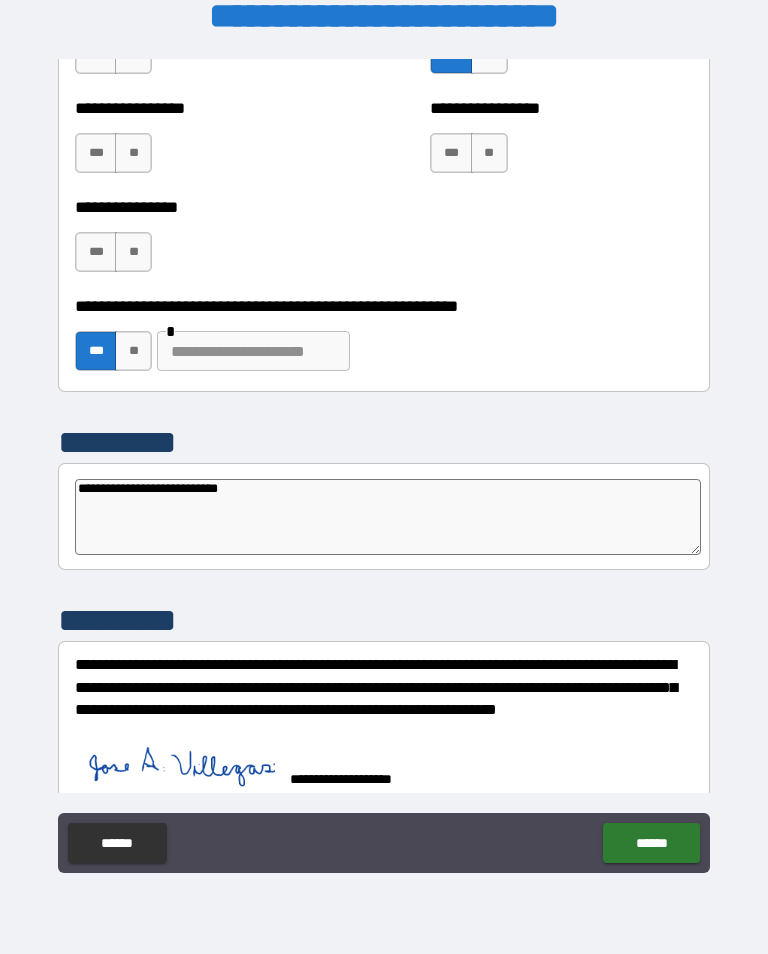 type on "*" 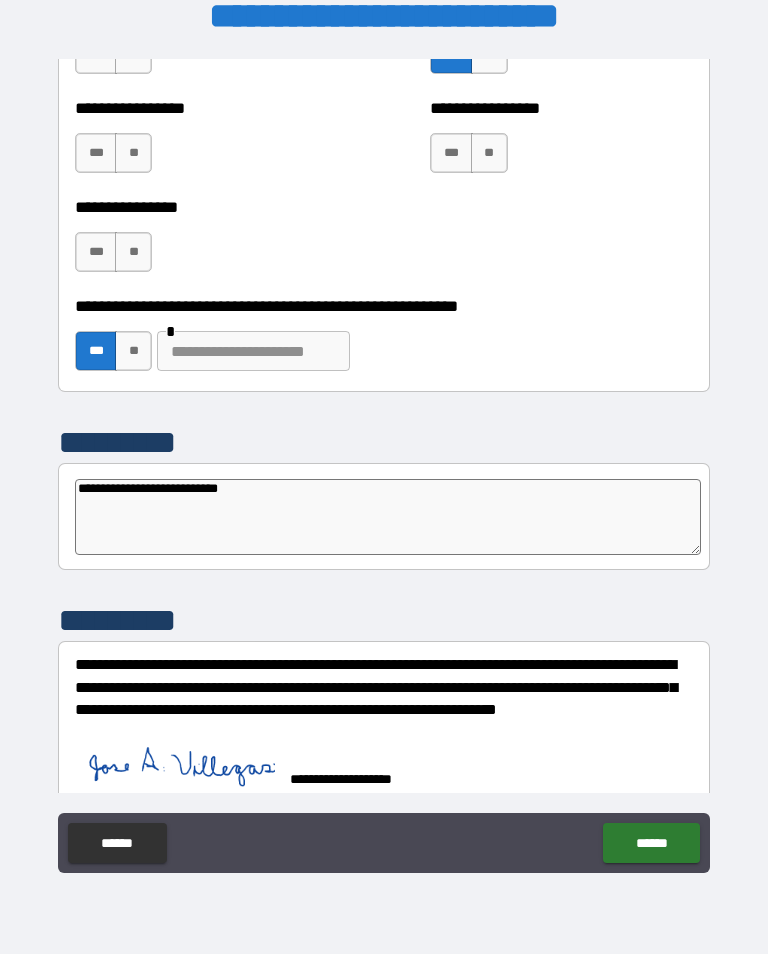 click on "******" at bounding box center [651, 843] 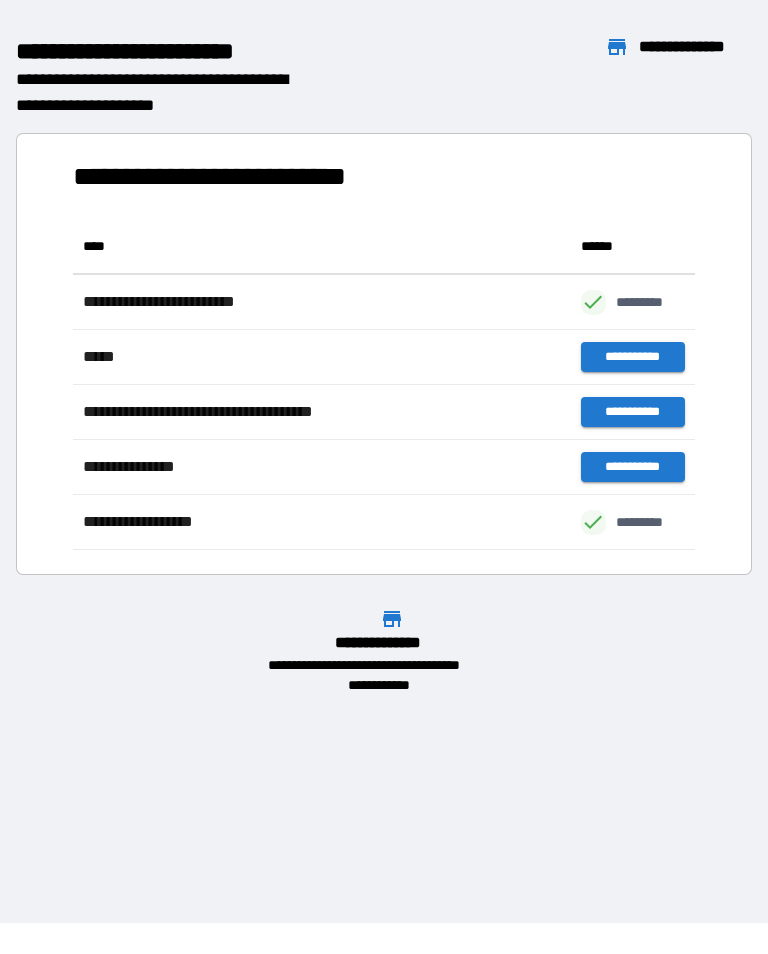 scroll, scrollTop: 1, scrollLeft: 1, axis: both 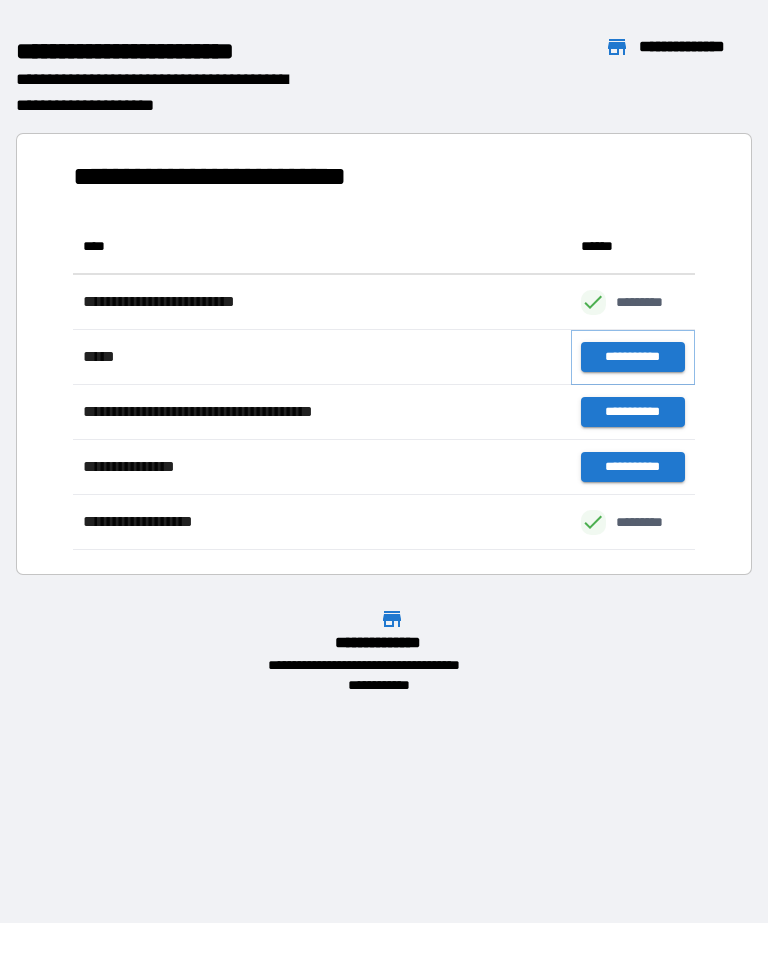 click on "**********" at bounding box center (633, 357) 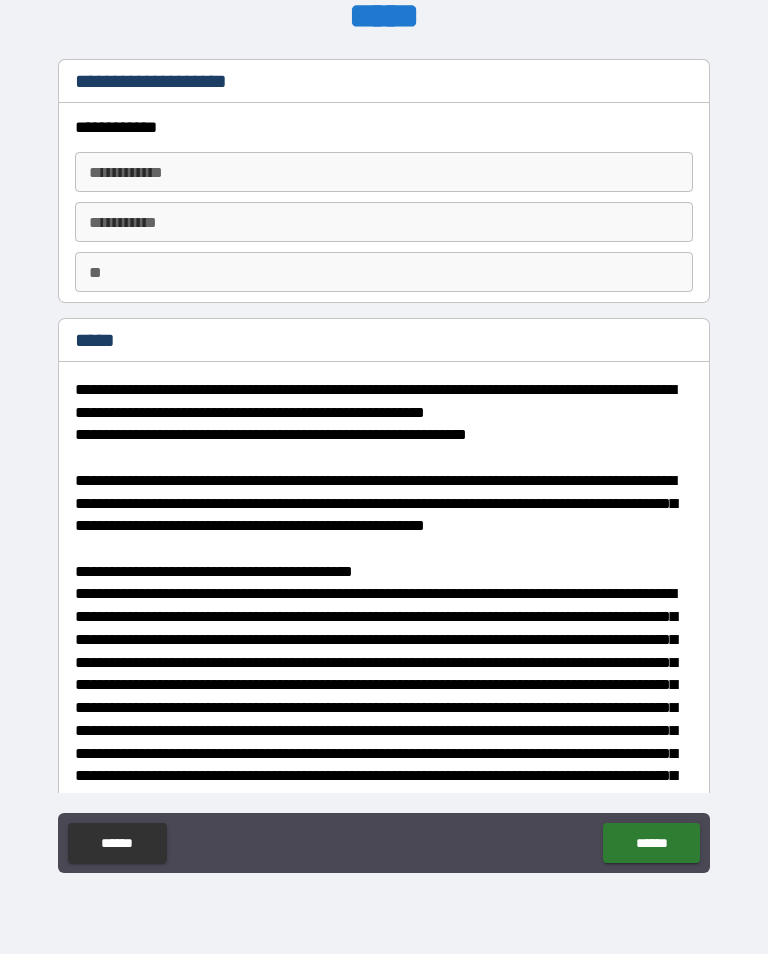 click on "**********" at bounding box center (384, 172) 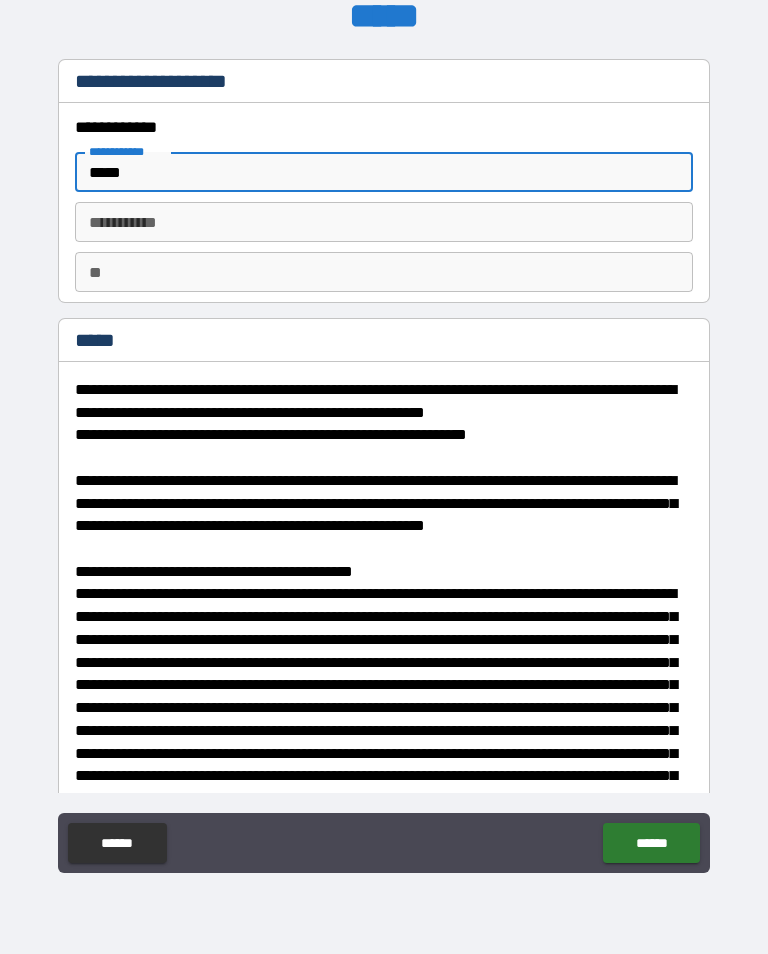 type on "****" 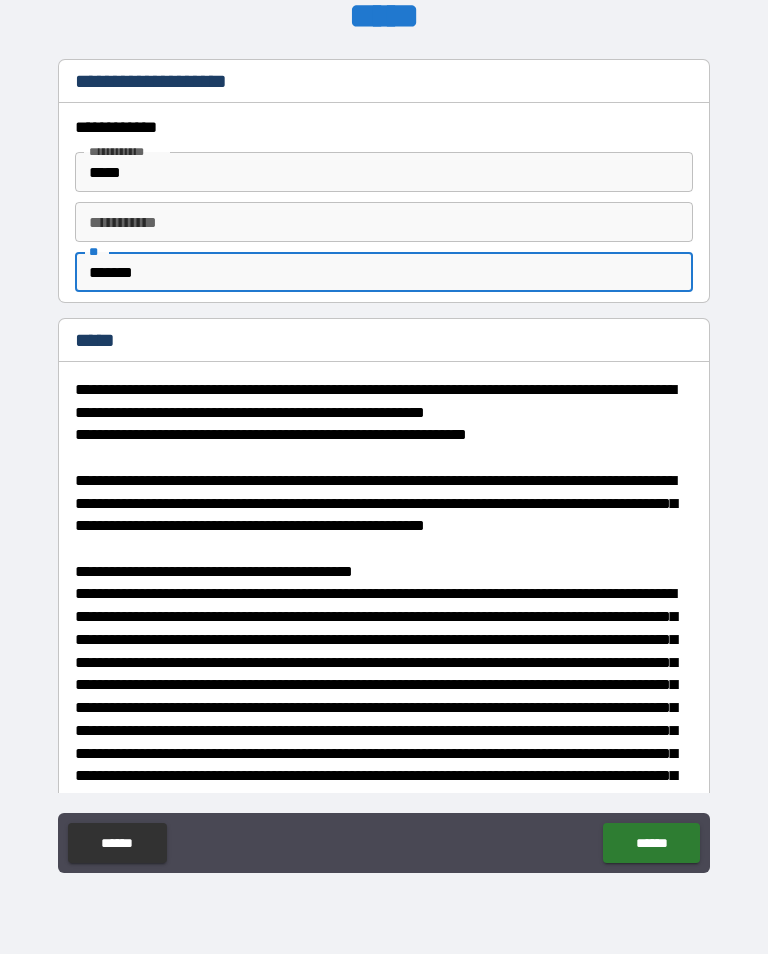type on "*******" 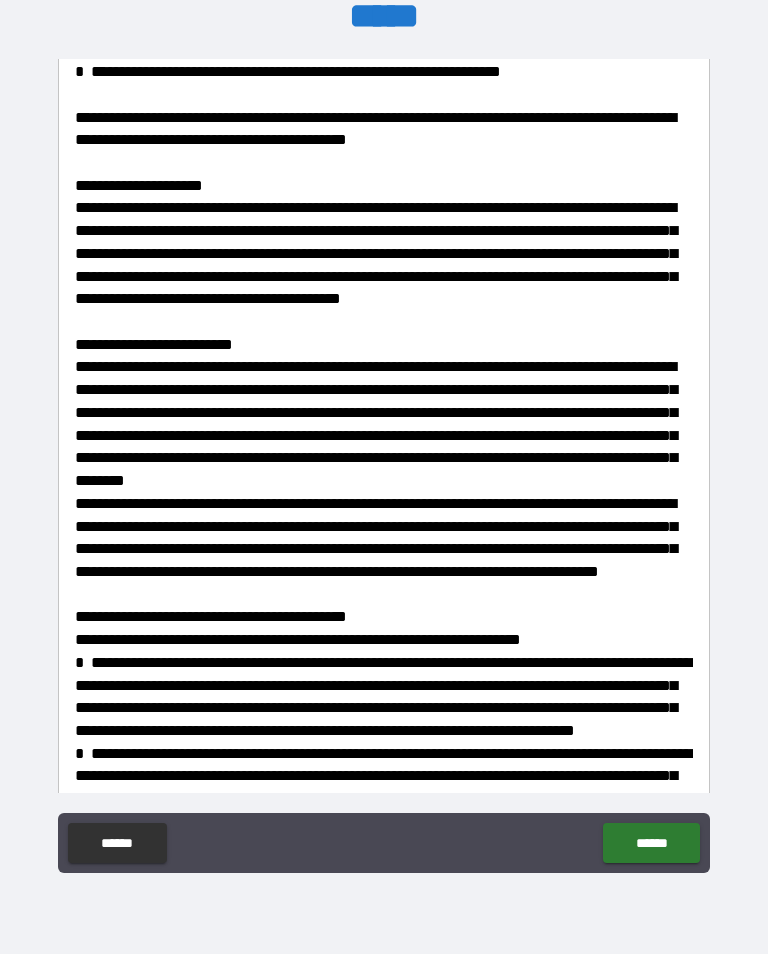 type on "********" 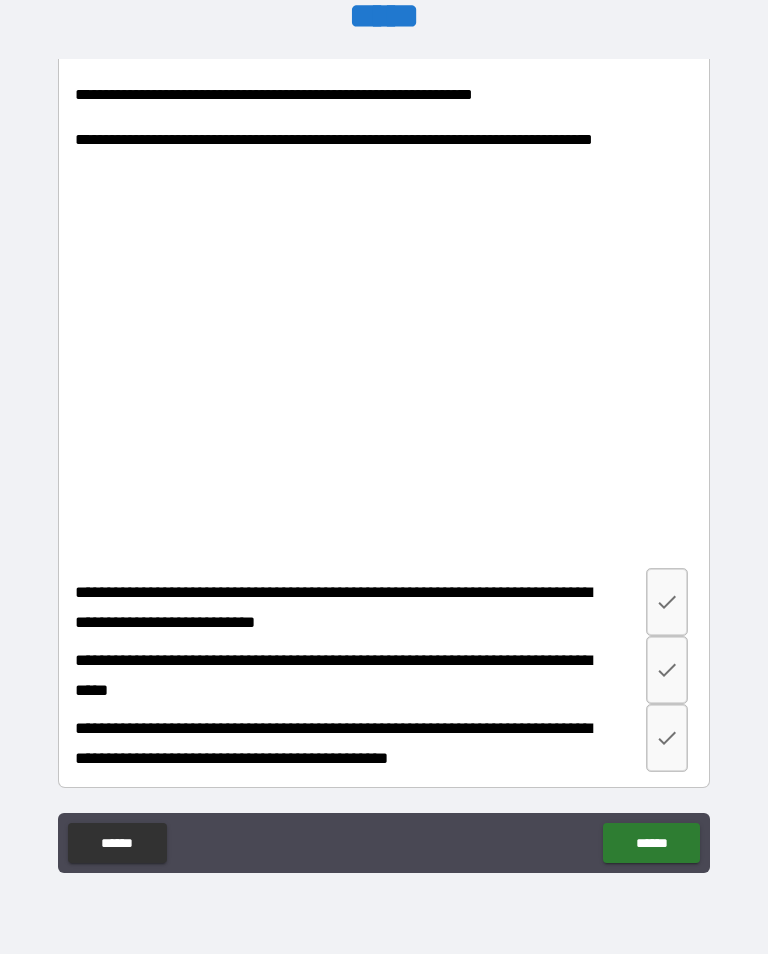 scroll, scrollTop: 3771, scrollLeft: 0, axis: vertical 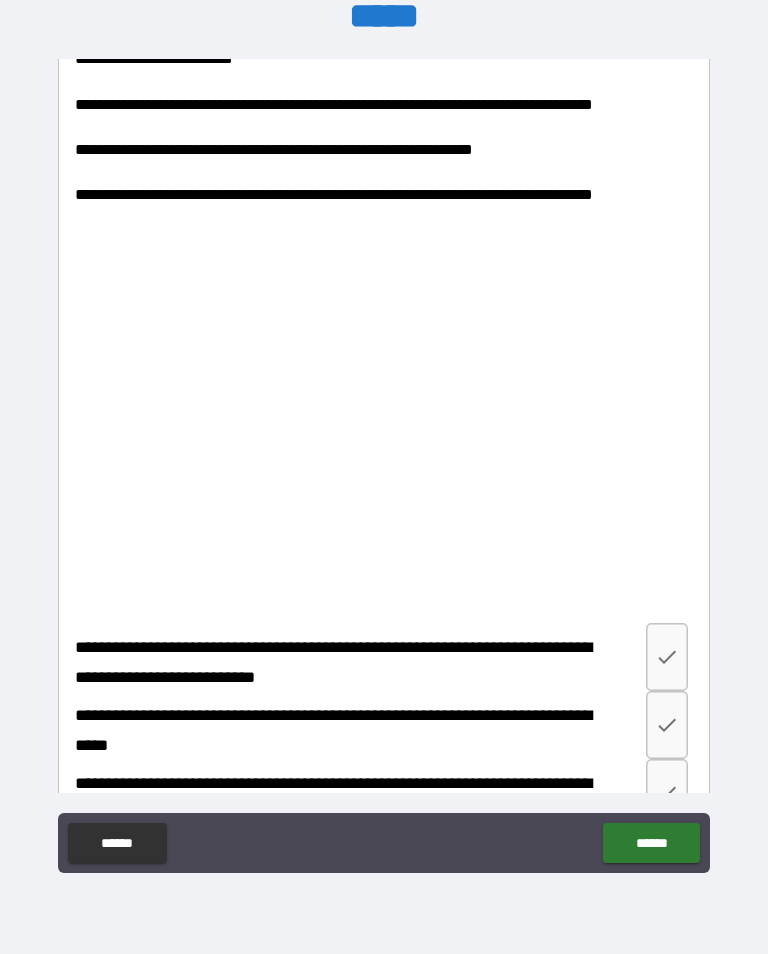 click on "**********" at bounding box center (384, -1357) 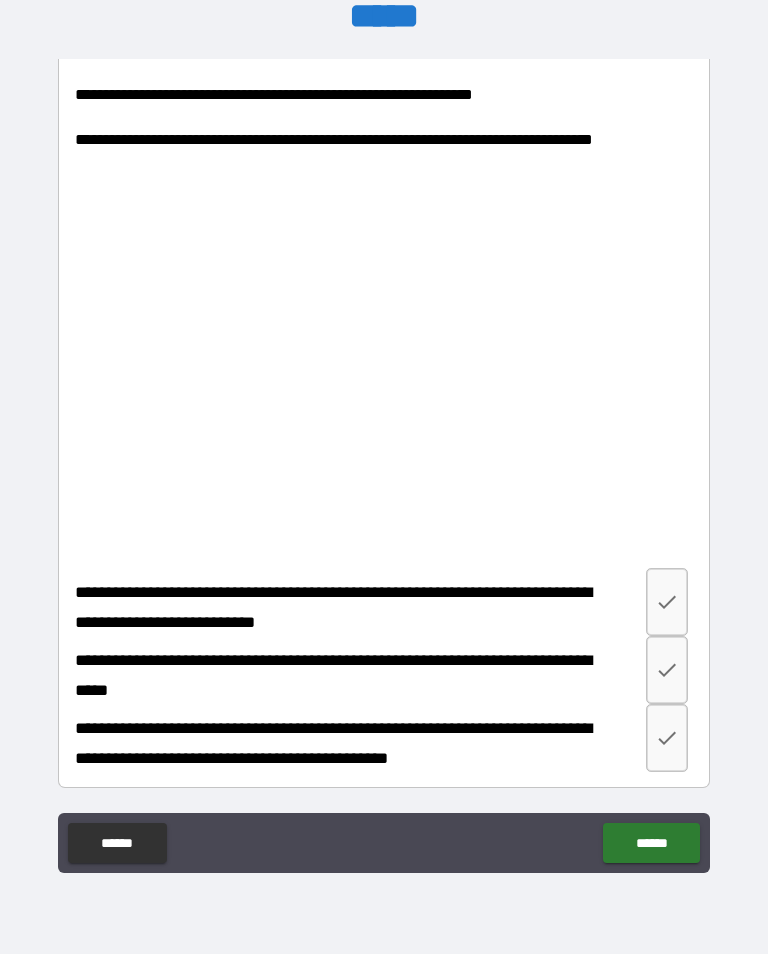 scroll, scrollTop: 3771, scrollLeft: 0, axis: vertical 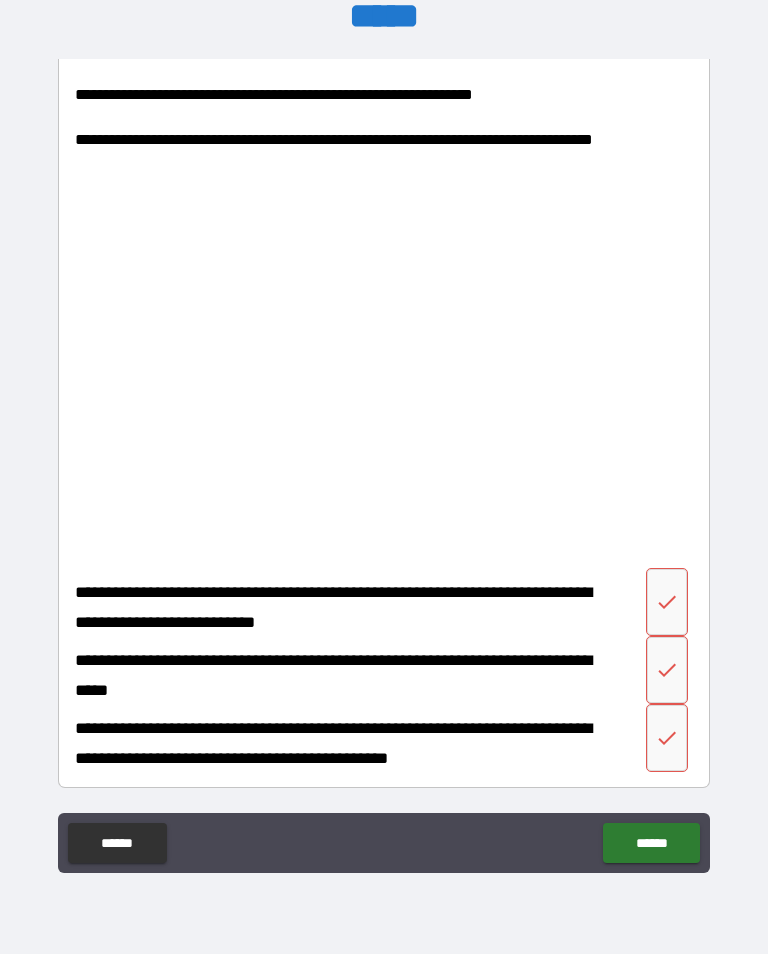 click 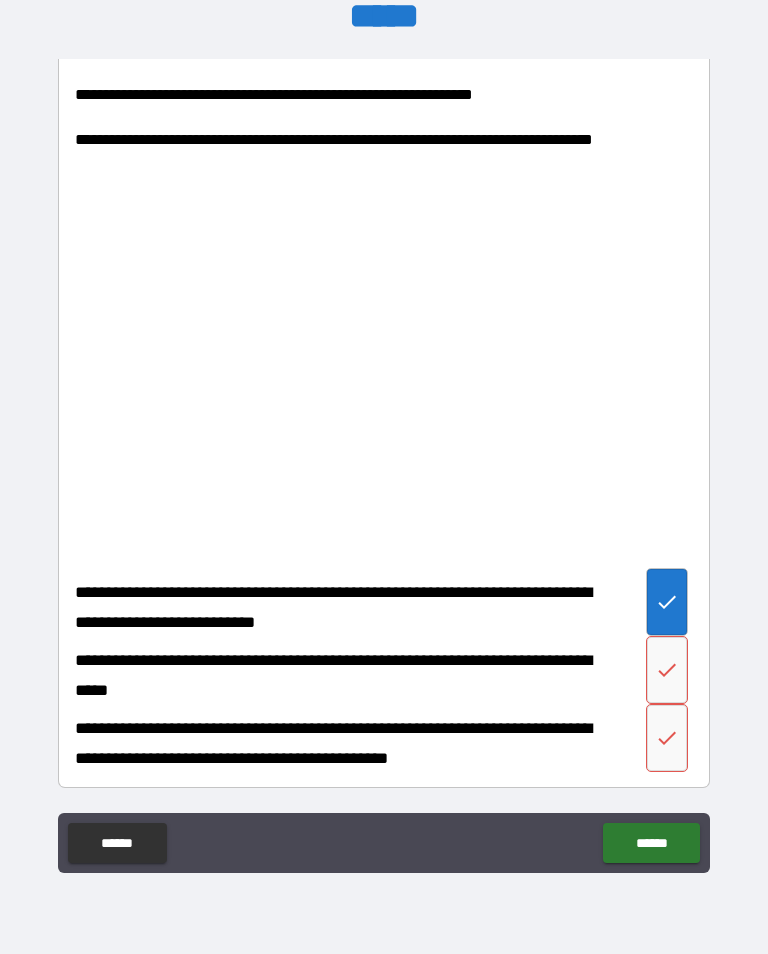 click 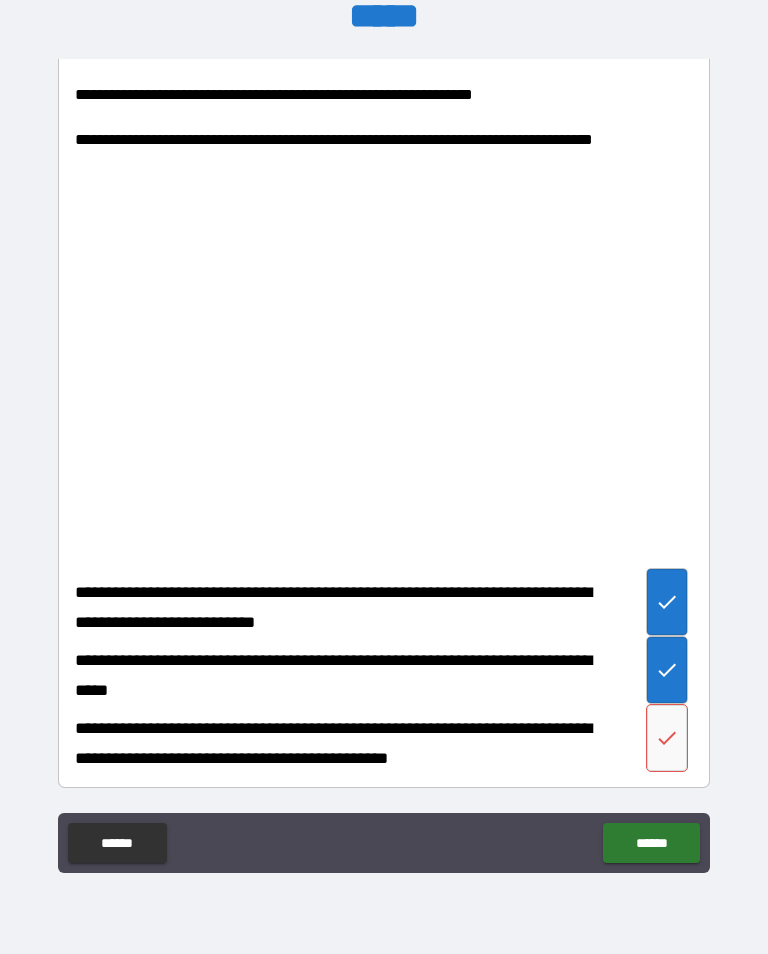 click 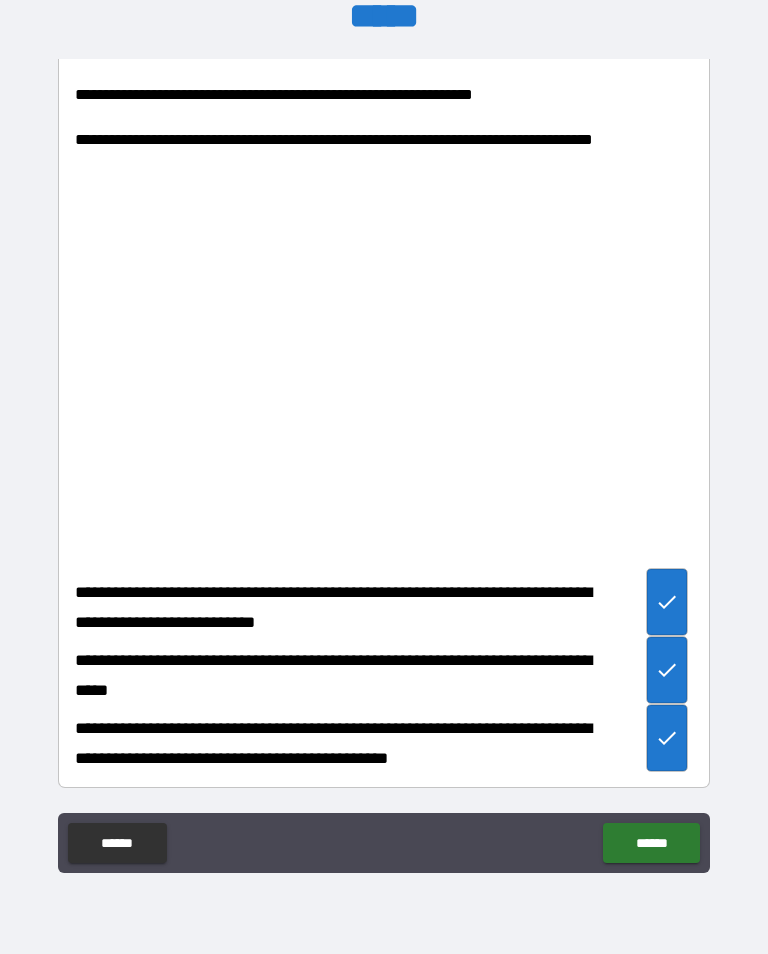 scroll, scrollTop: 3771, scrollLeft: 0, axis: vertical 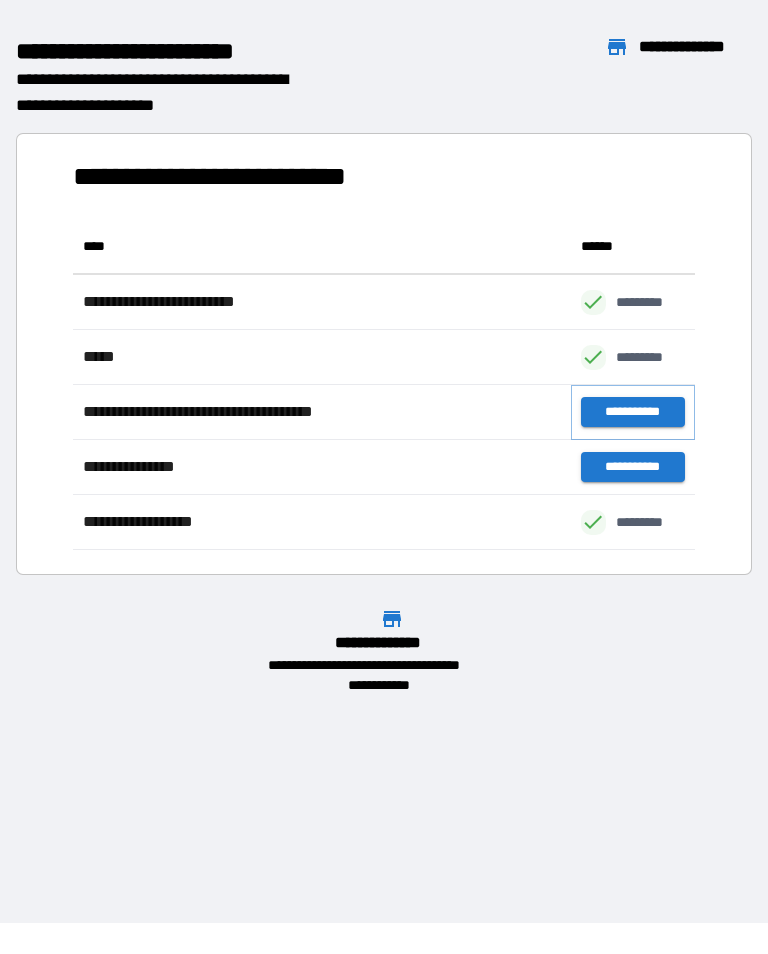 click on "**********" at bounding box center [633, 412] 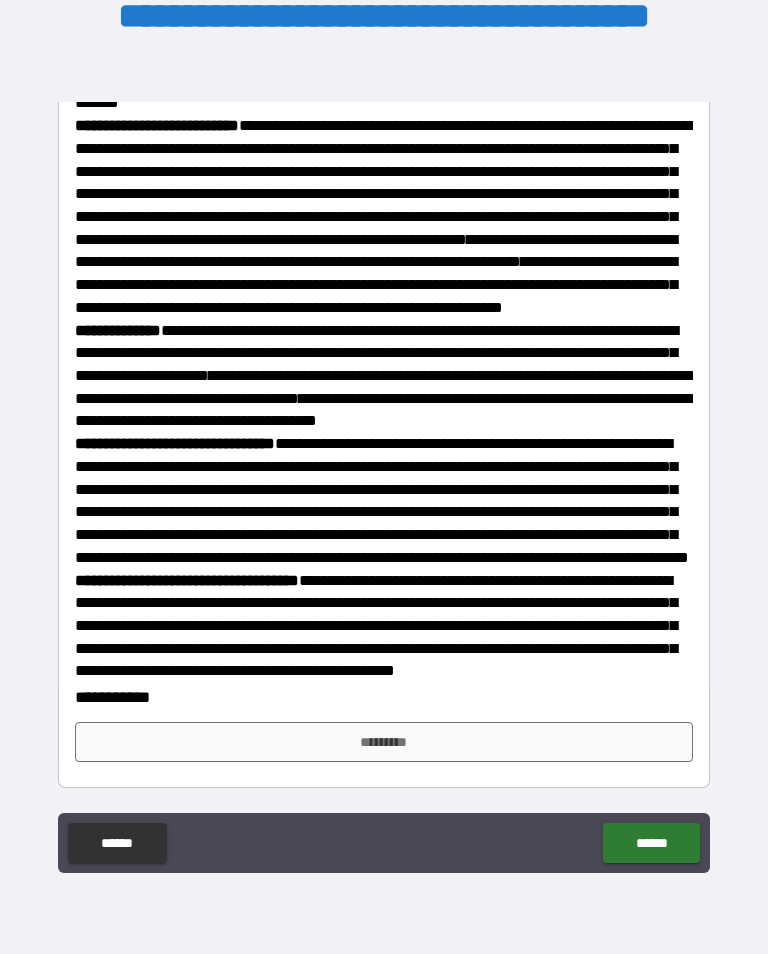 scroll, scrollTop: 1087, scrollLeft: 0, axis: vertical 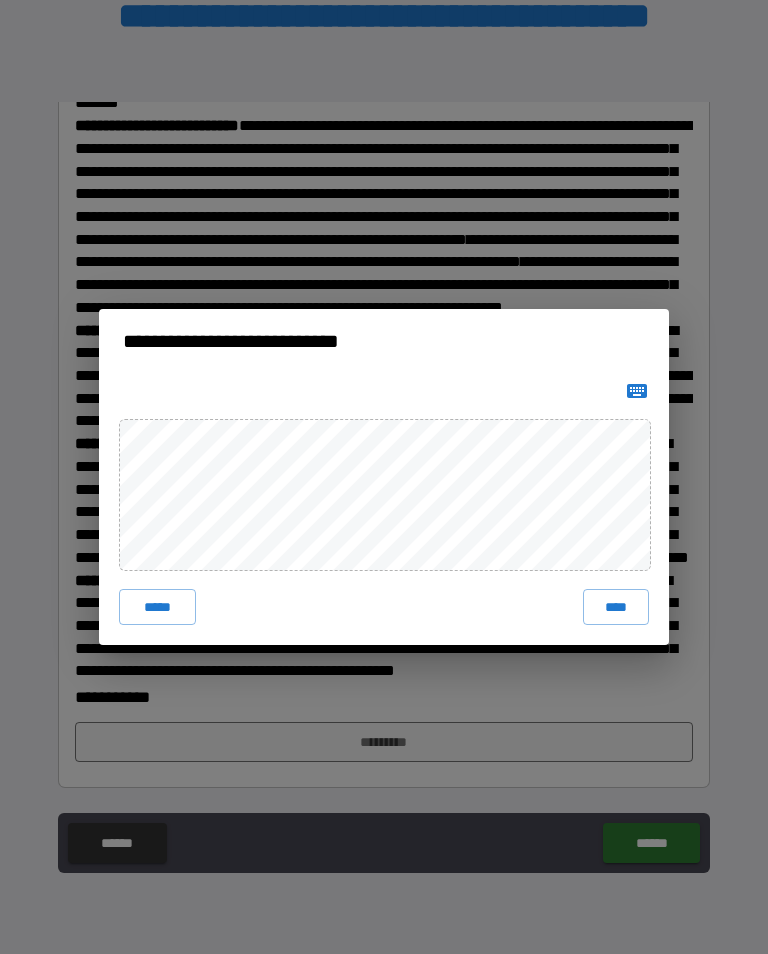 click on "****" at bounding box center (616, 607) 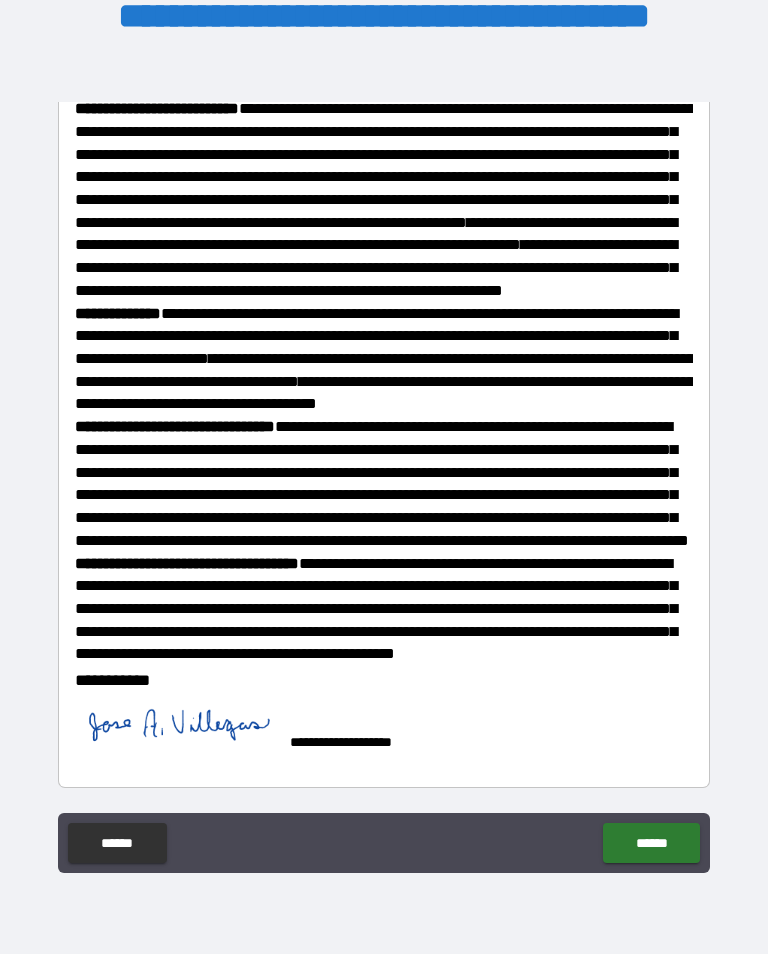 click on "******" at bounding box center [651, 843] 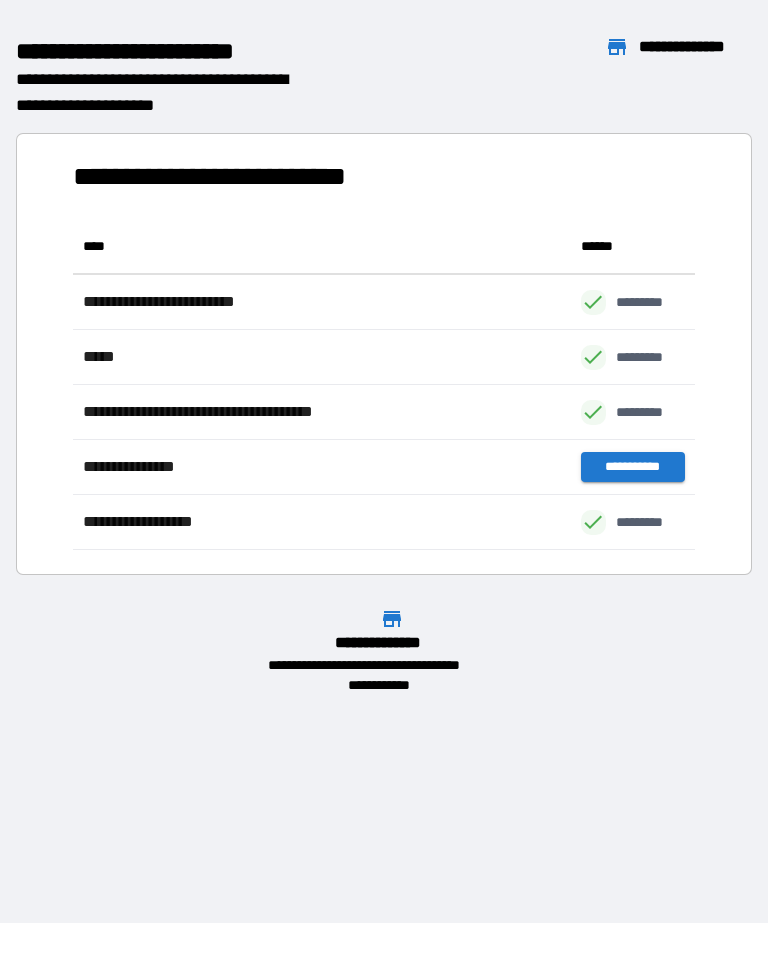 scroll, scrollTop: 1, scrollLeft: 1, axis: both 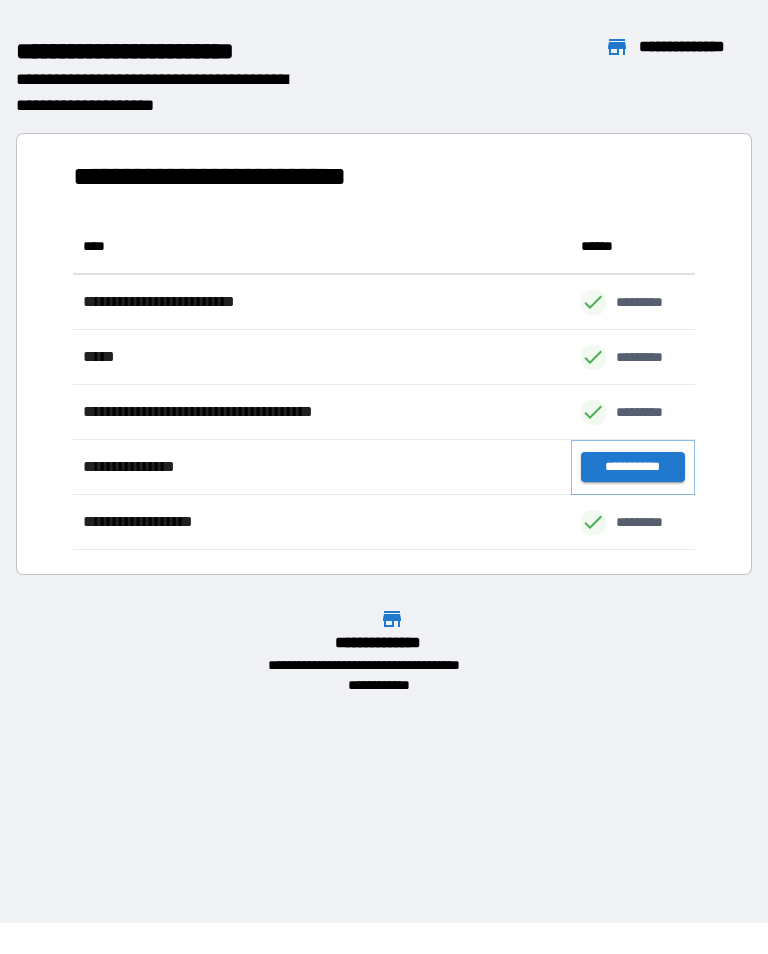 click on "**********" at bounding box center [633, 467] 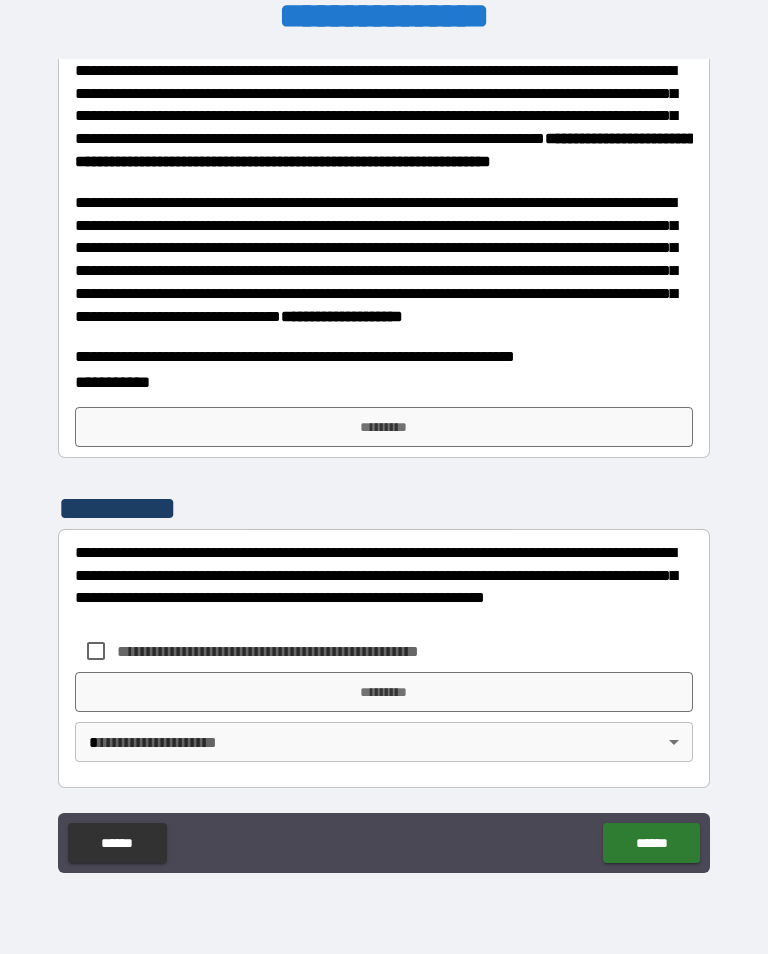 scroll, scrollTop: 633, scrollLeft: 0, axis: vertical 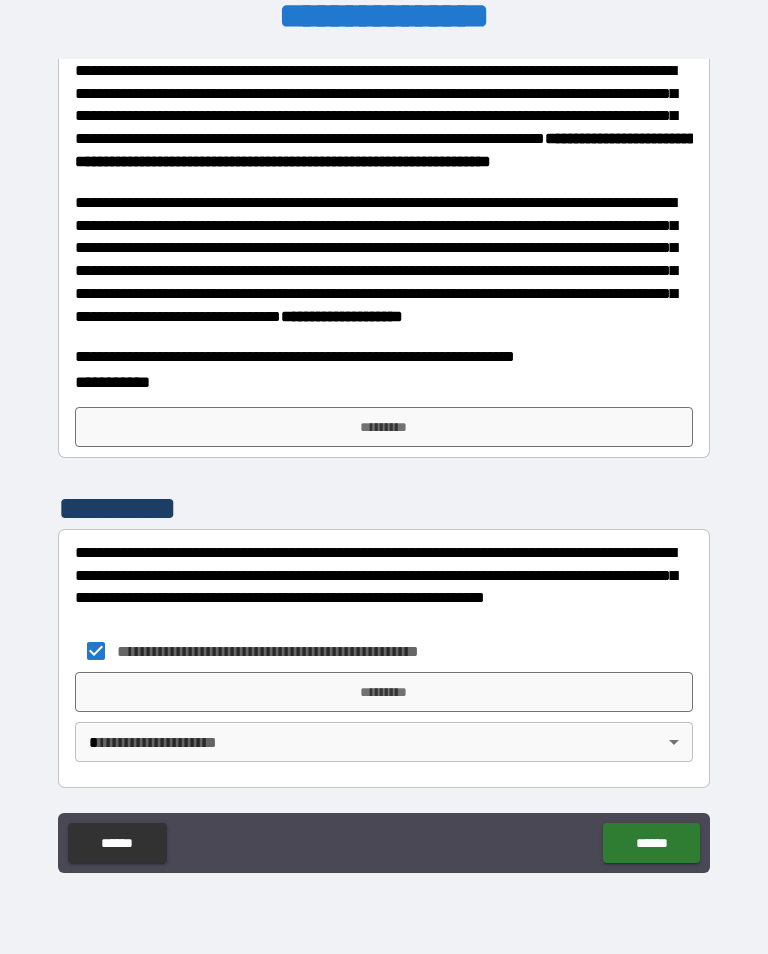 click on "*********" at bounding box center (384, 692) 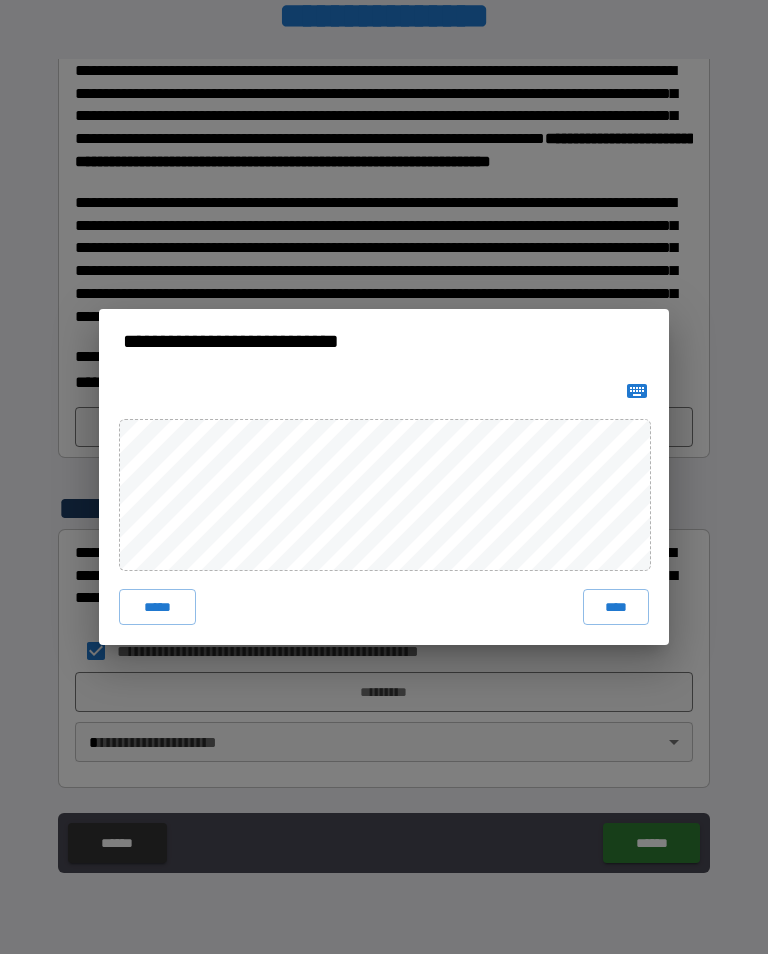 click on "*****" at bounding box center [157, 607] 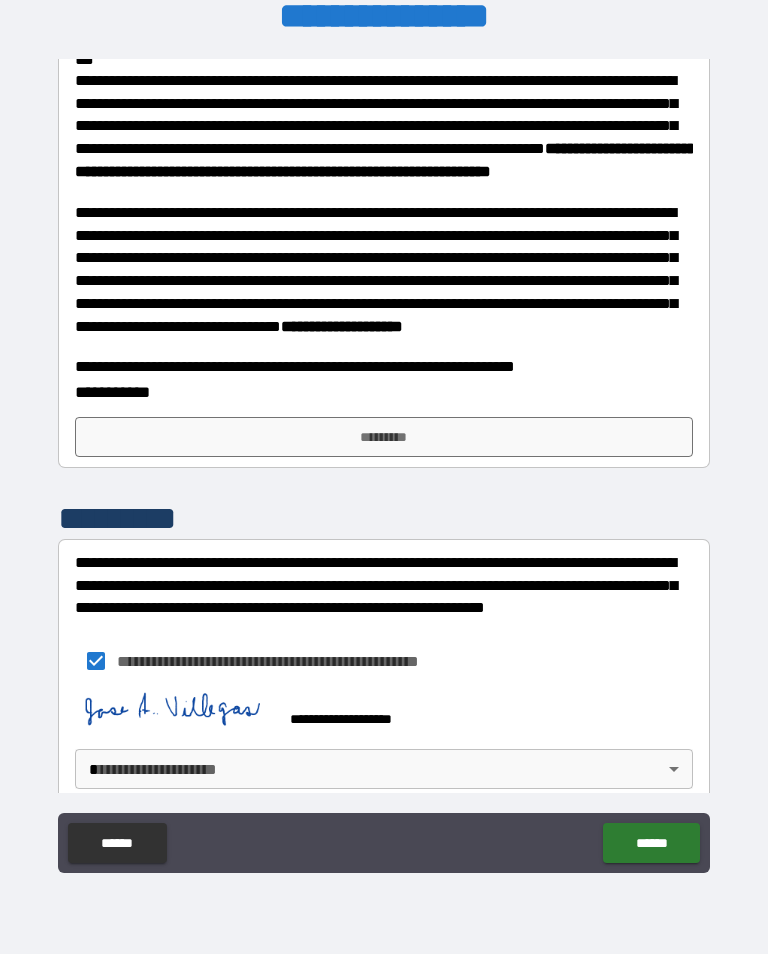 click on "******" at bounding box center [651, 843] 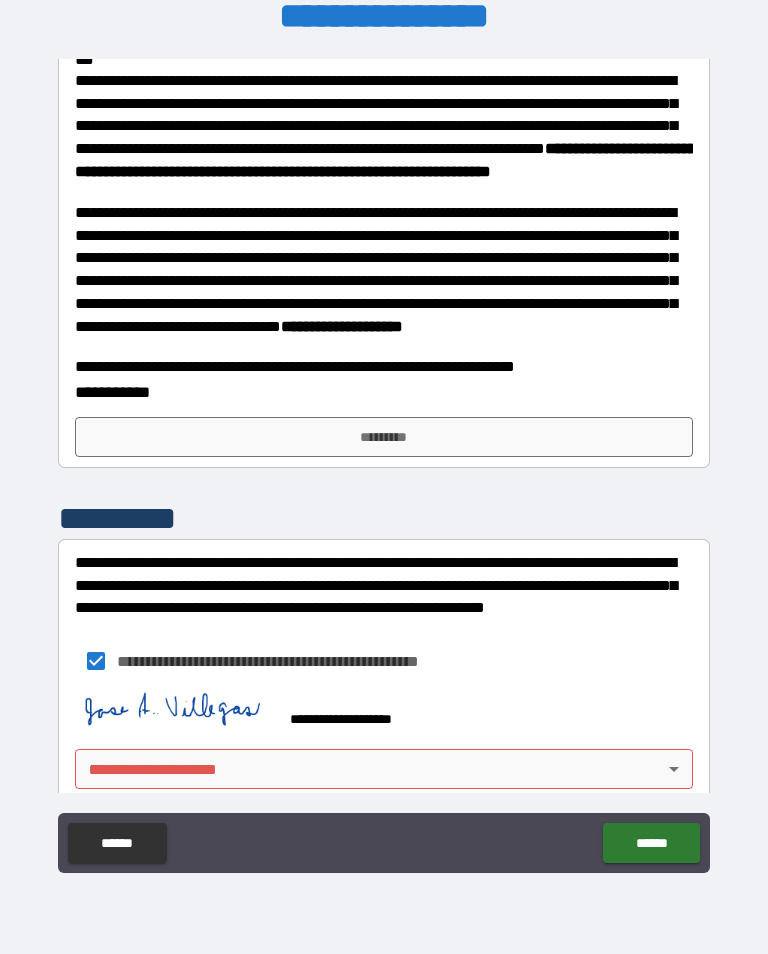 click on "*********" at bounding box center (384, 437) 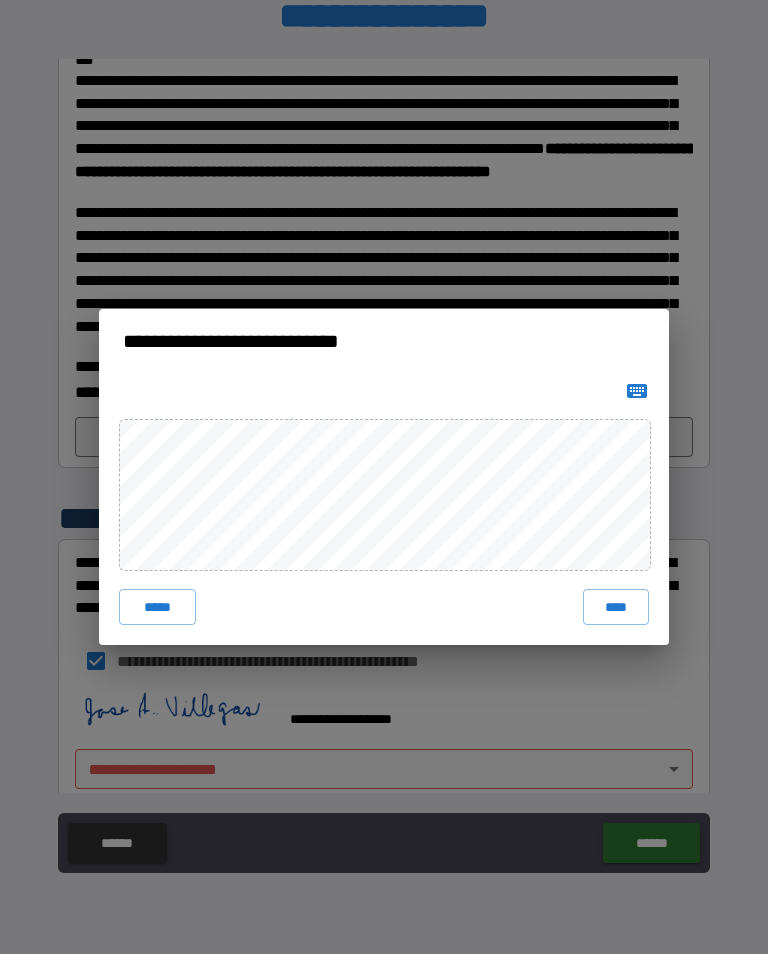 click on "****" at bounding box center [616, 607] 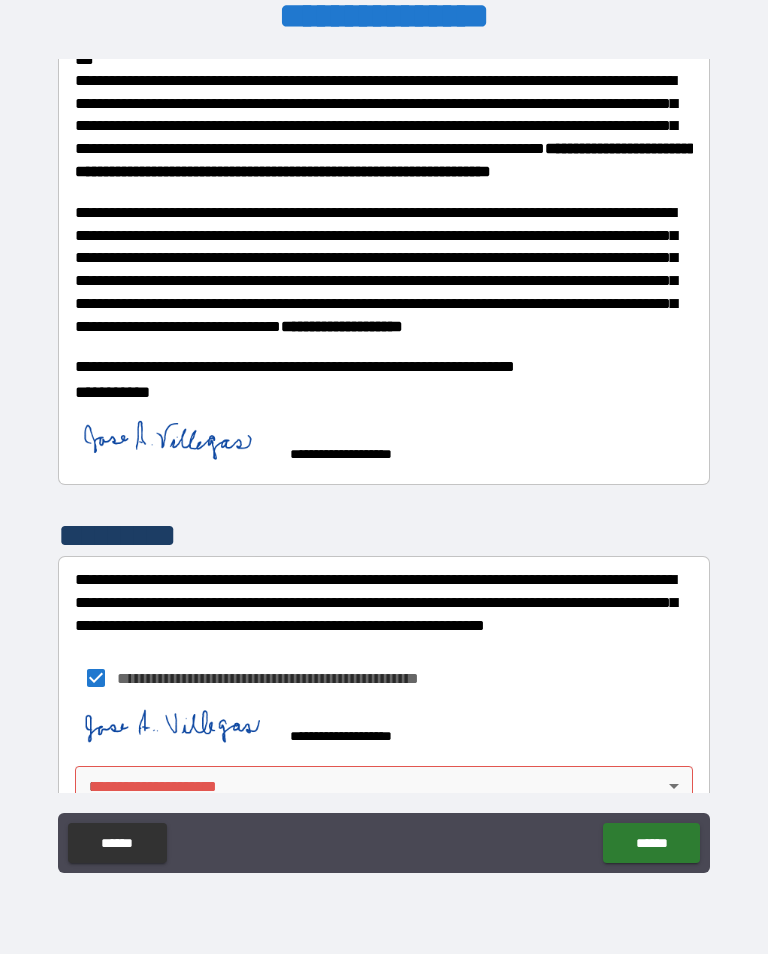click on "******" at bounding box center (651, 843) 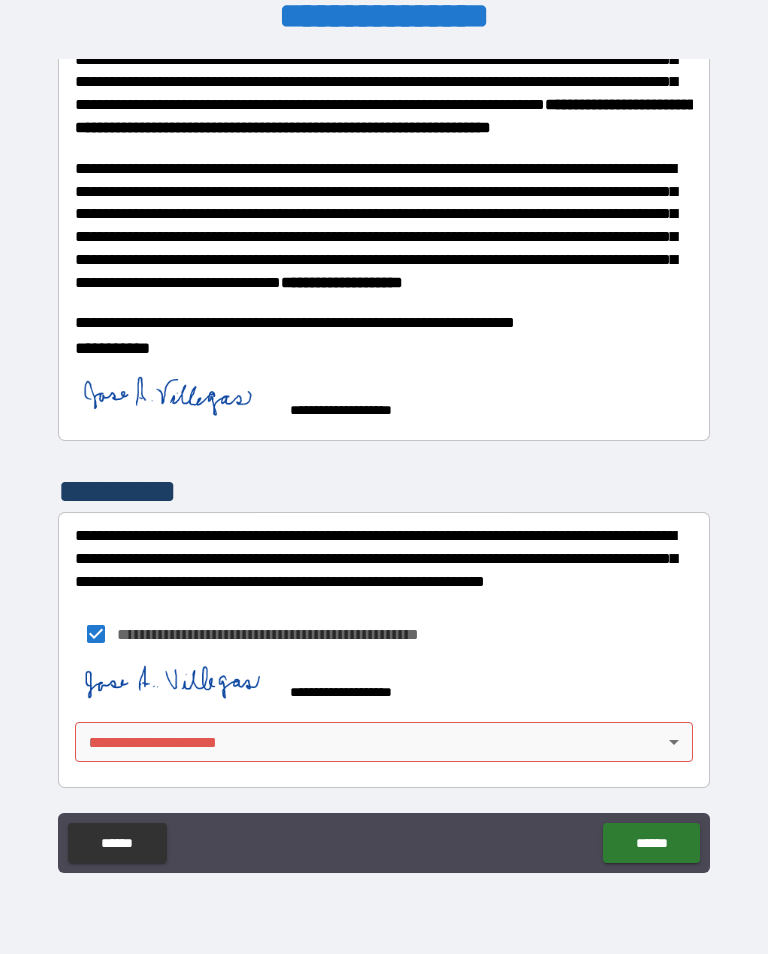 scroll, scrollTop: 667, scrollLeft: 0, axis: vertical 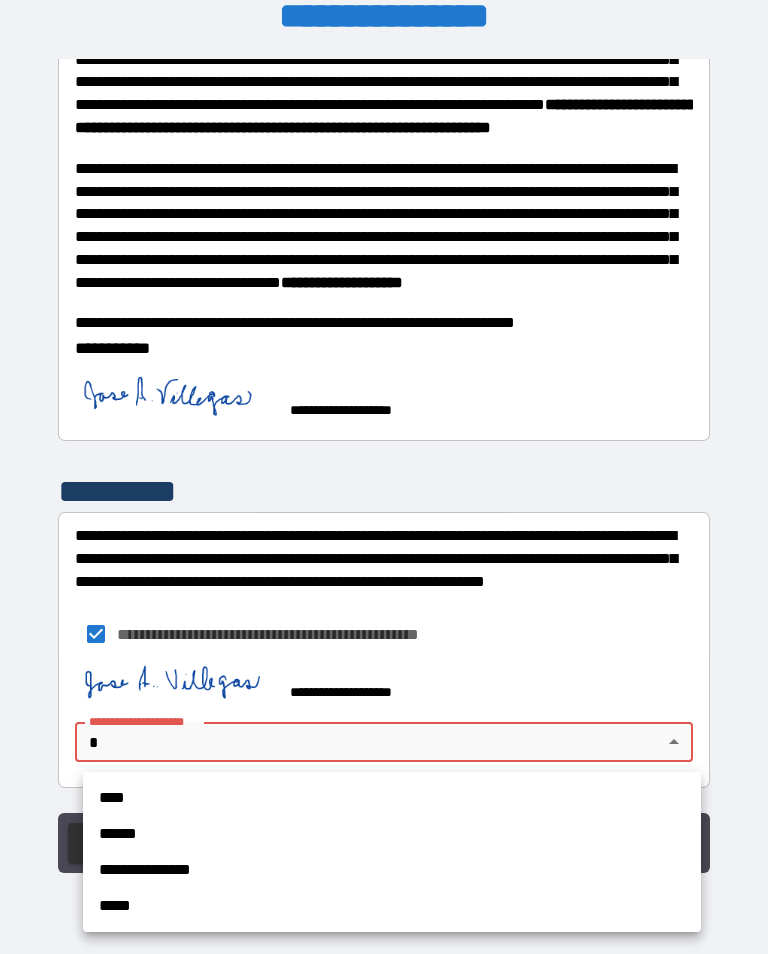 click on "****" at bounding box center [392, 798] 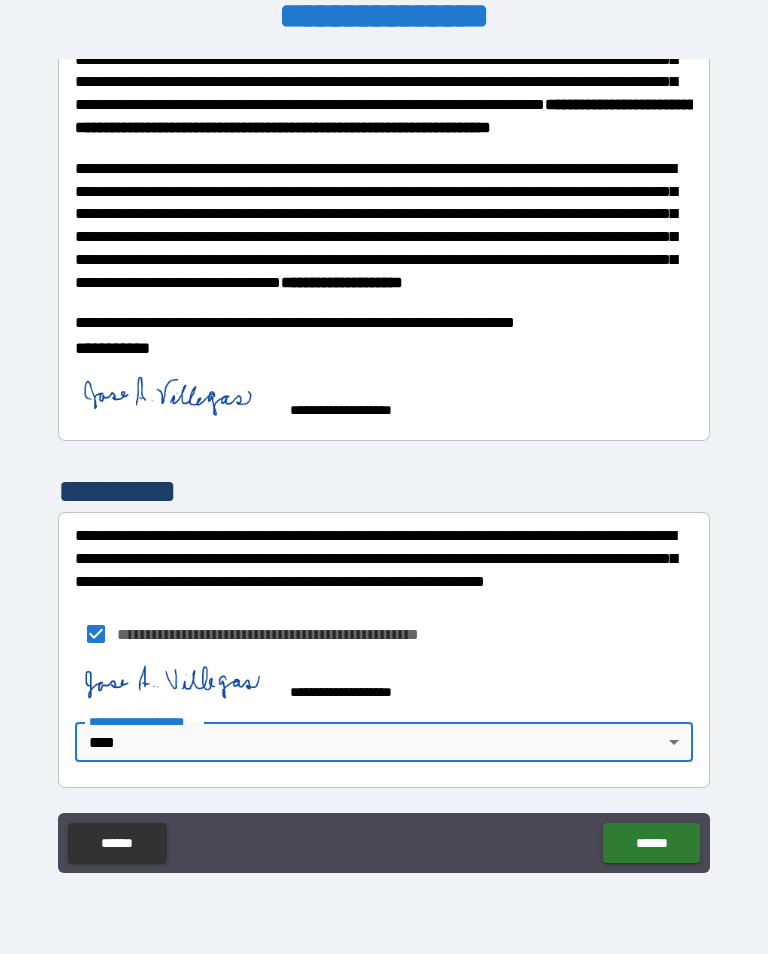 click on "******" at bounding box center [651, 843] 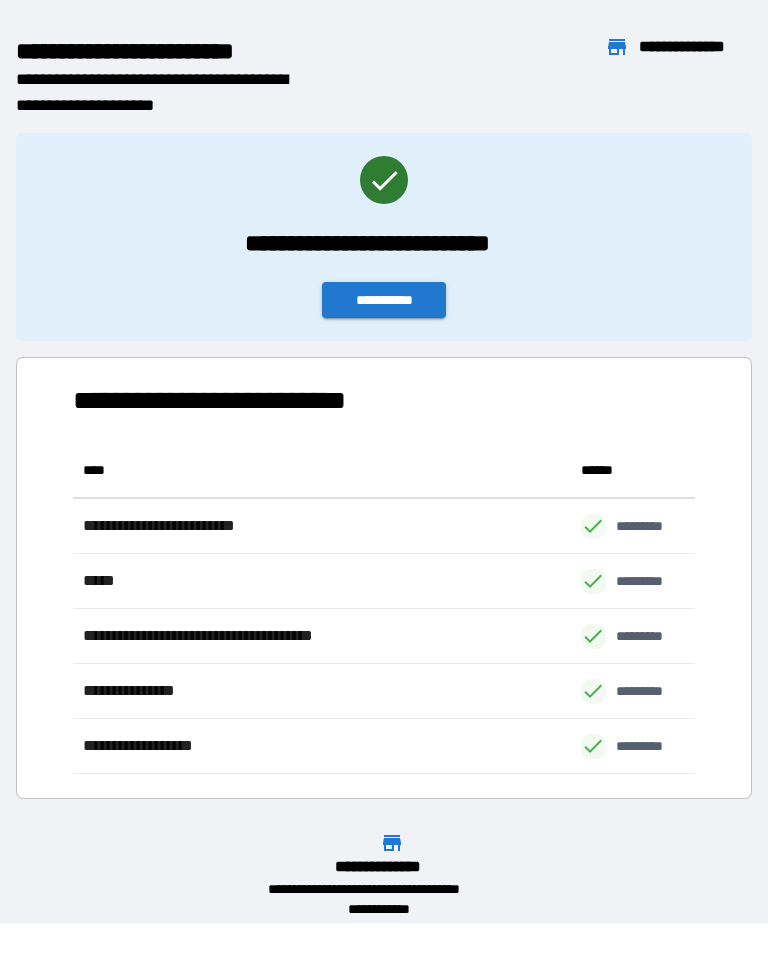 scroll, scrollTop: 331, scrollLeft: 622, axis: both 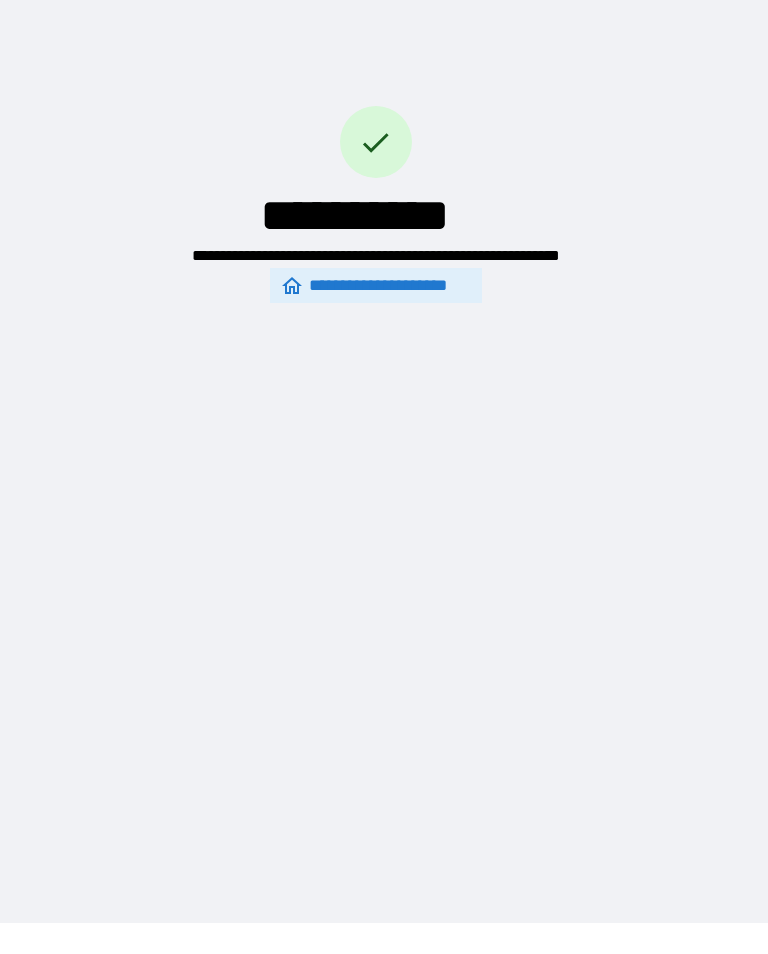 click on "**********" at bounding box center [376, 285] 